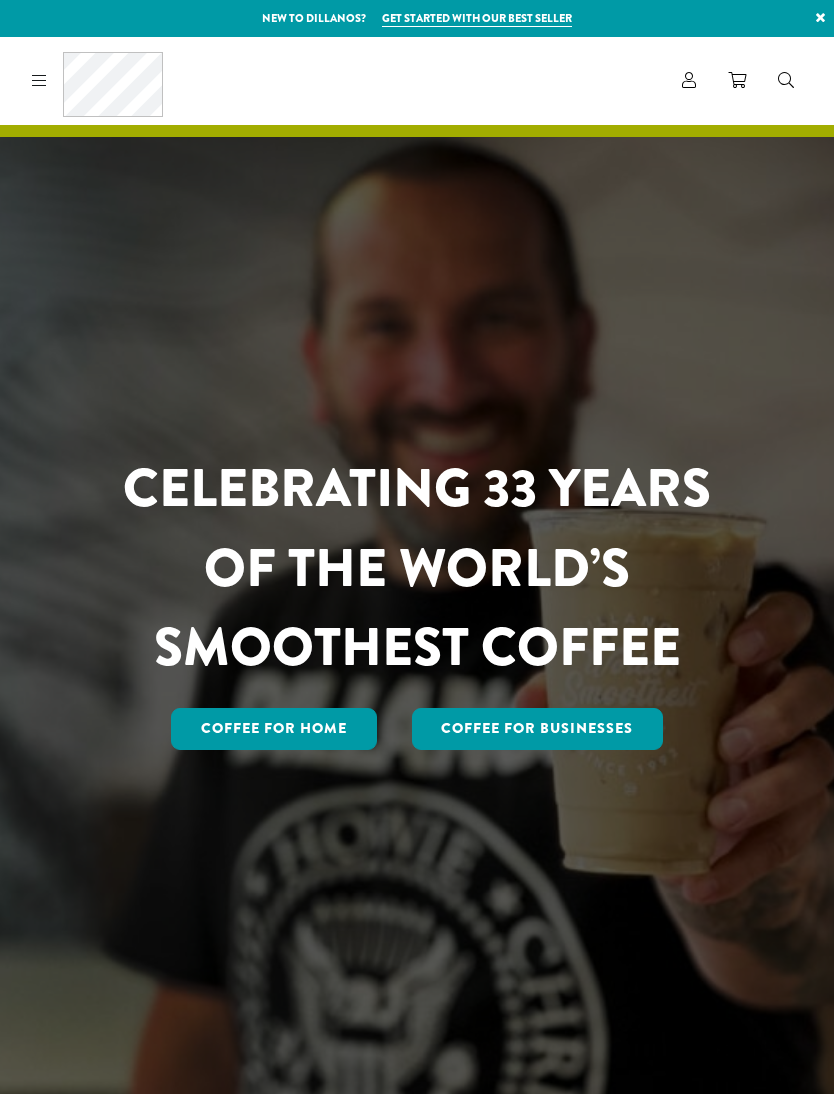 scroll, scrollTop: 0, scrollLeft: 0, axis: both 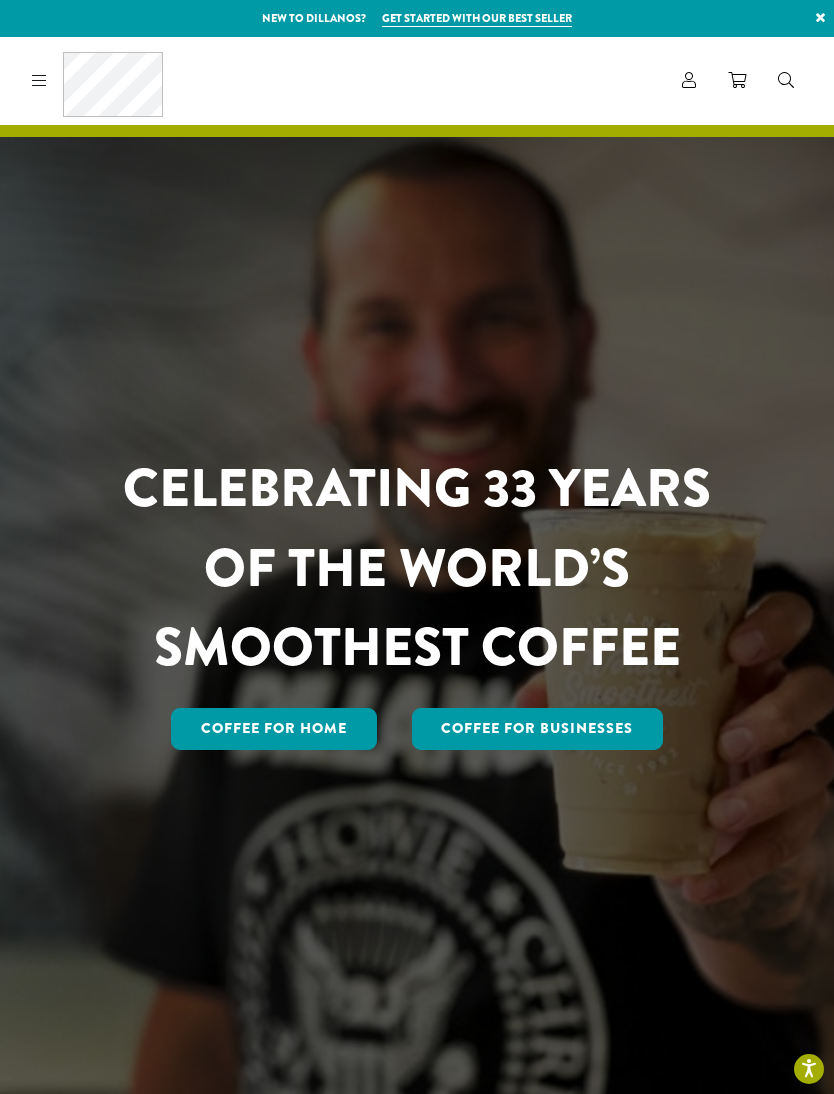 click on "Coffee for Home" at bounding box center [274, 729] 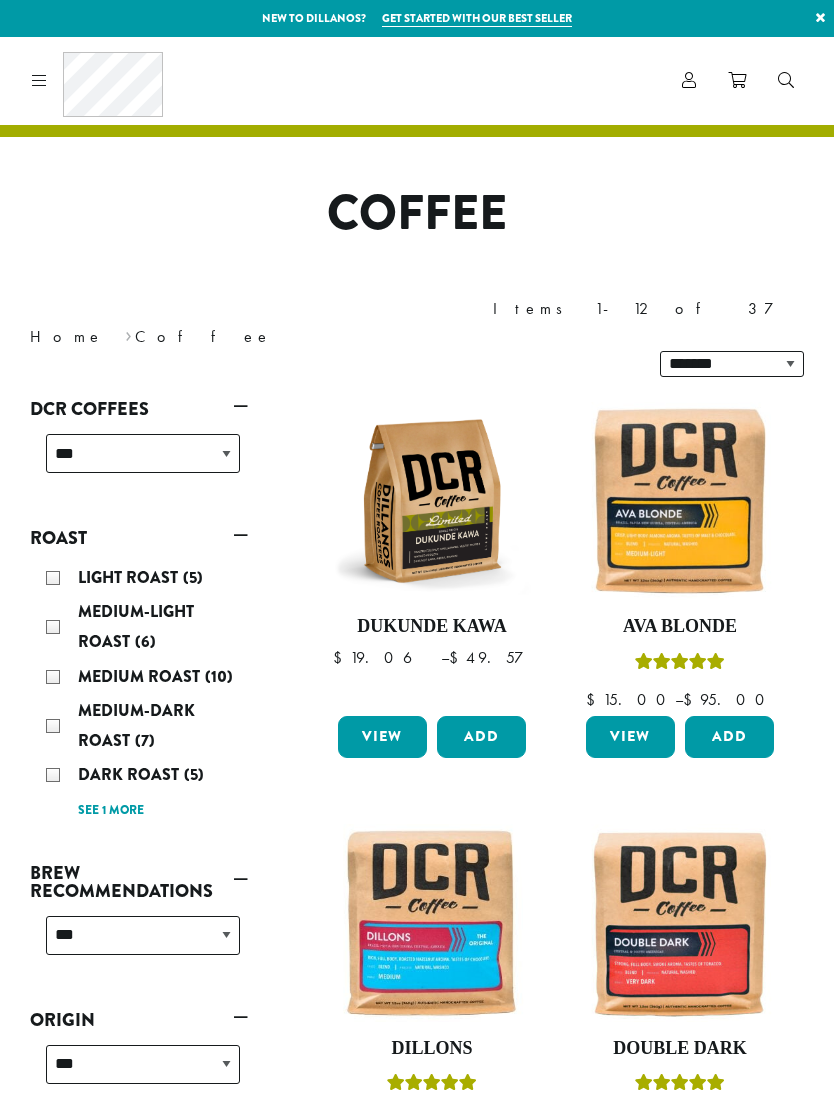 scroll, scrollTop: 0, scrollLeft: 0, axis: both 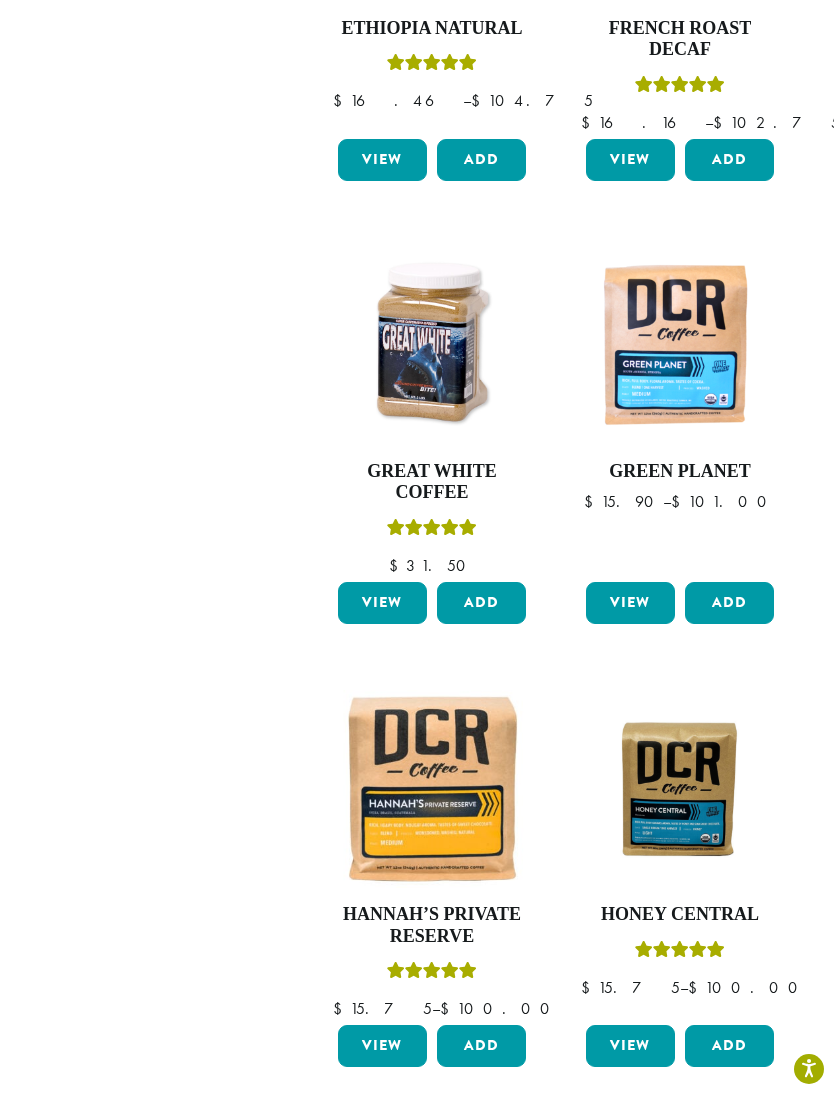 click on "View" at bounding box center (382, 1046) 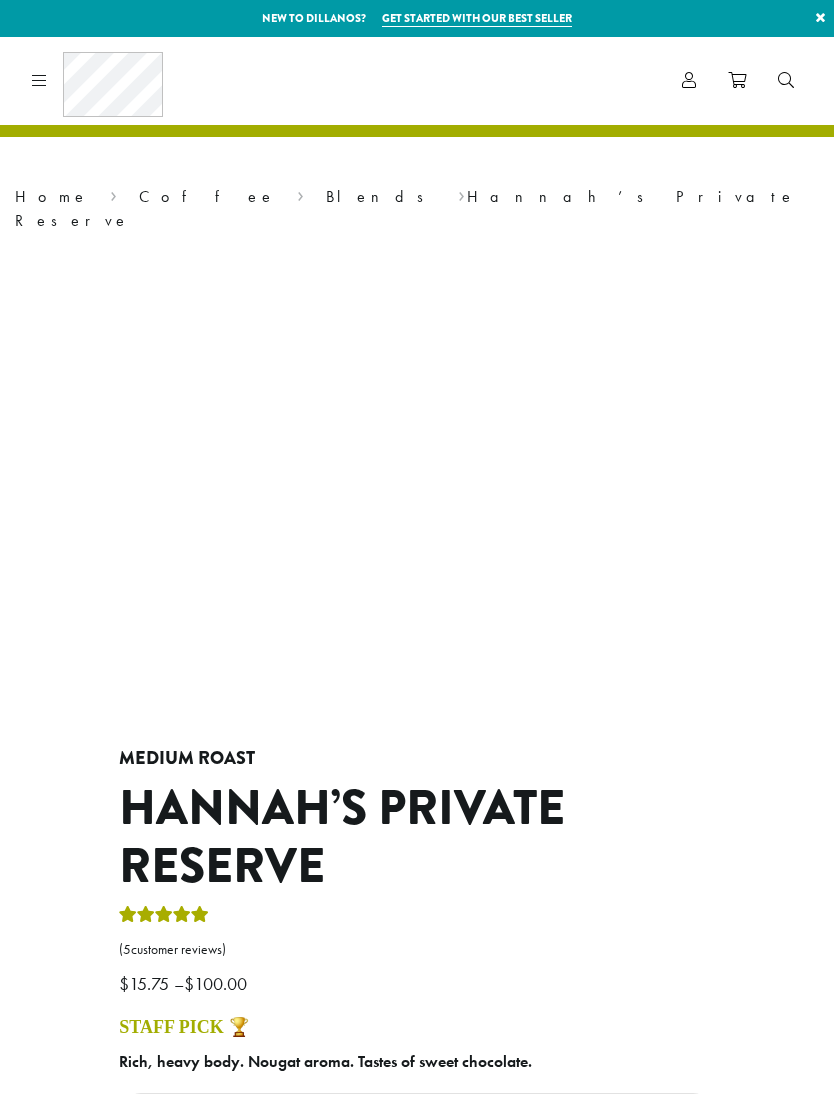 scroll, scrollTop: 0, scrollLeft: 0, axis: both 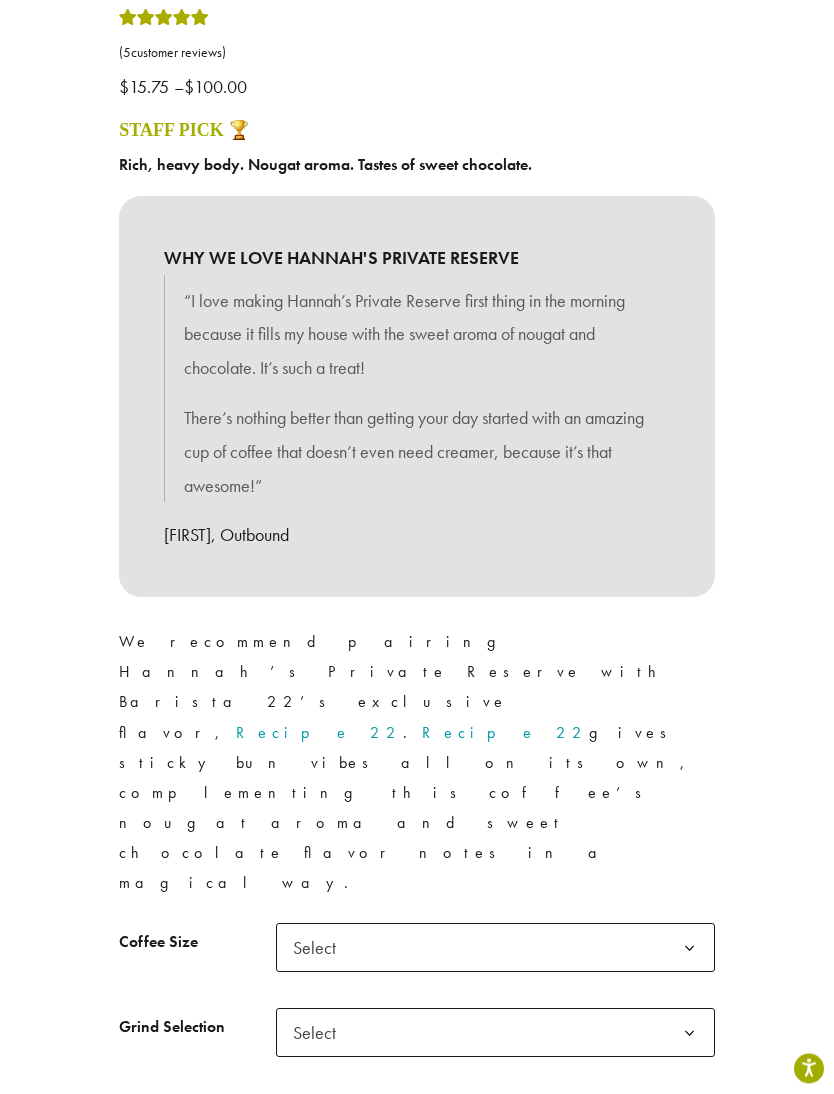 click 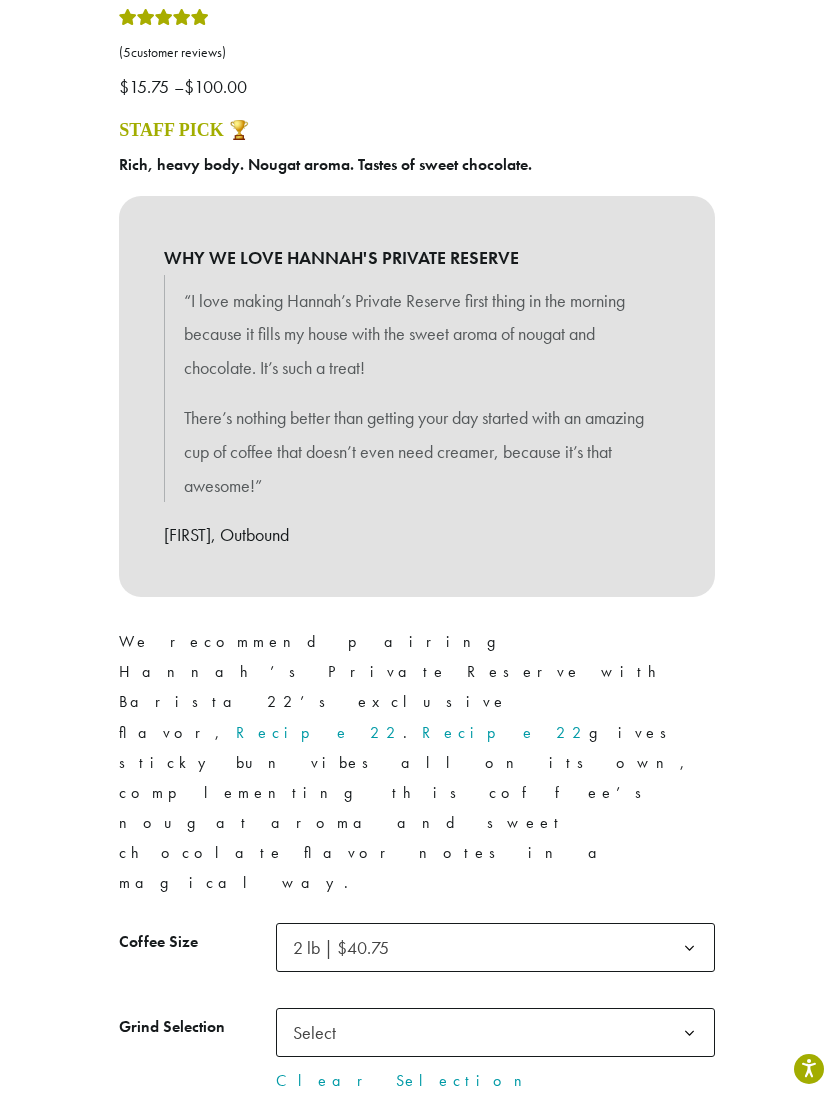 click 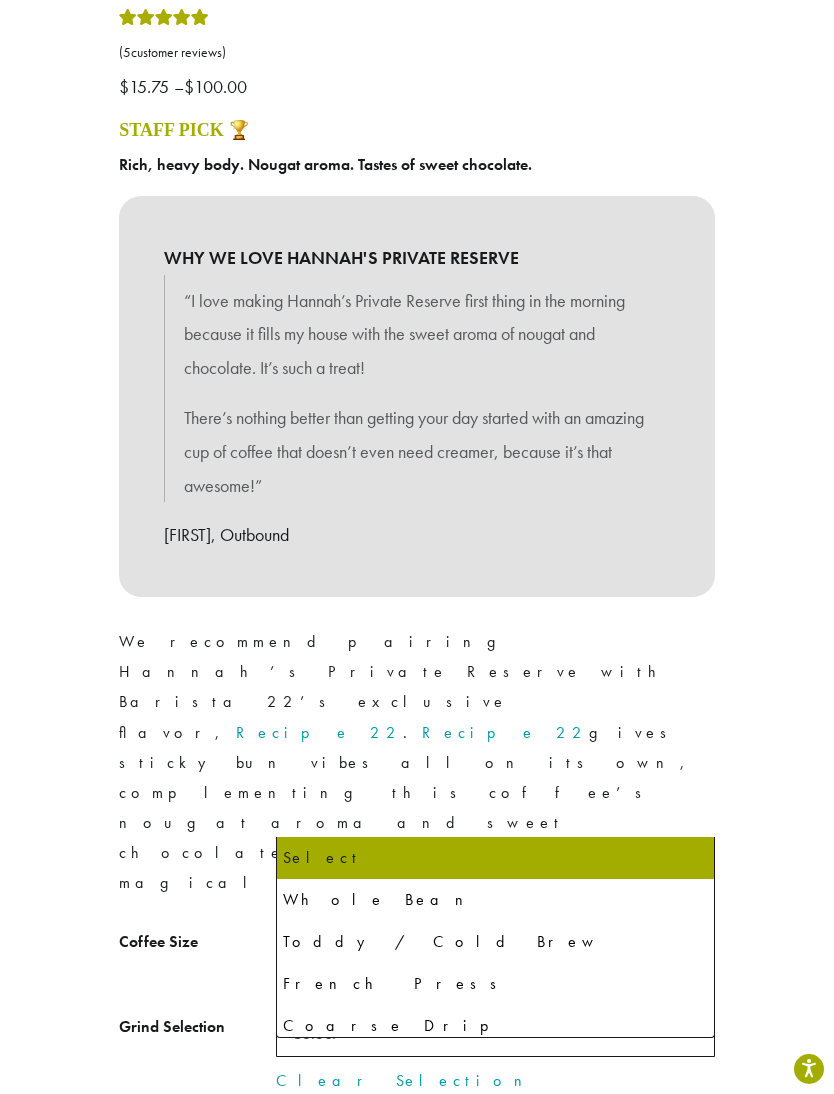 select on "**********" 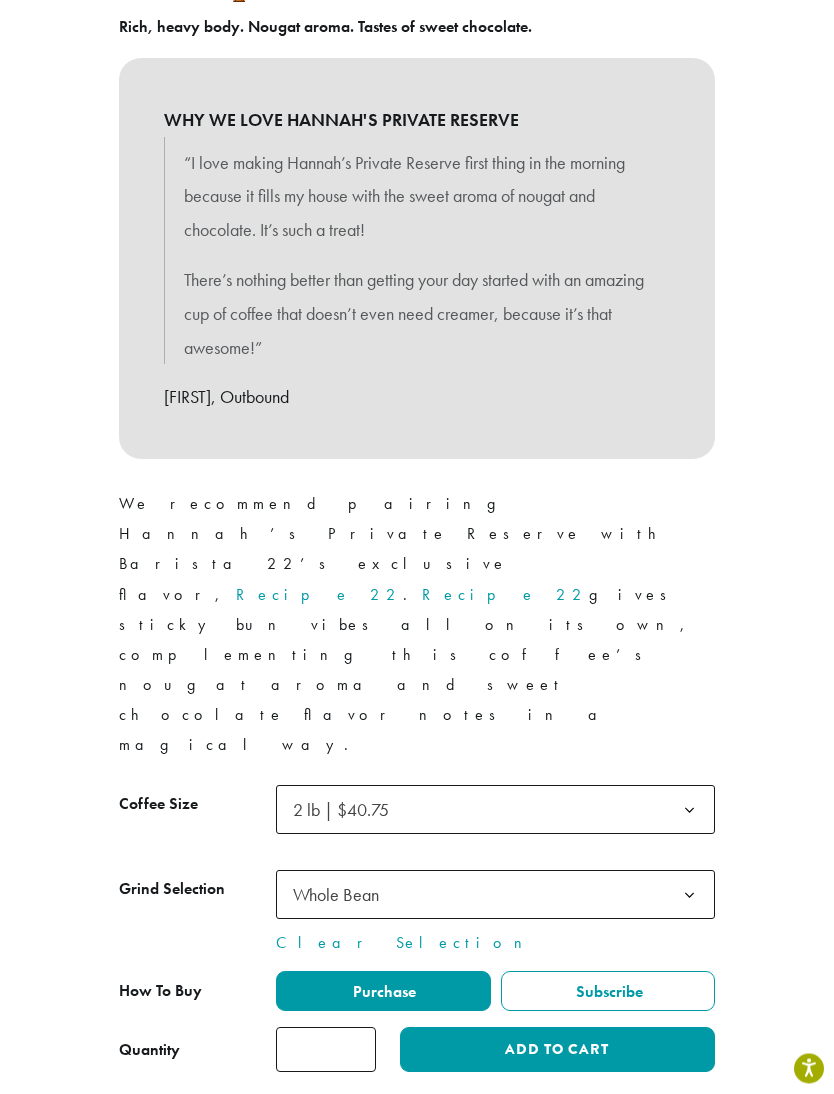scroll, scrollTop: 1037, scrollLeft: 0, axis: vertical 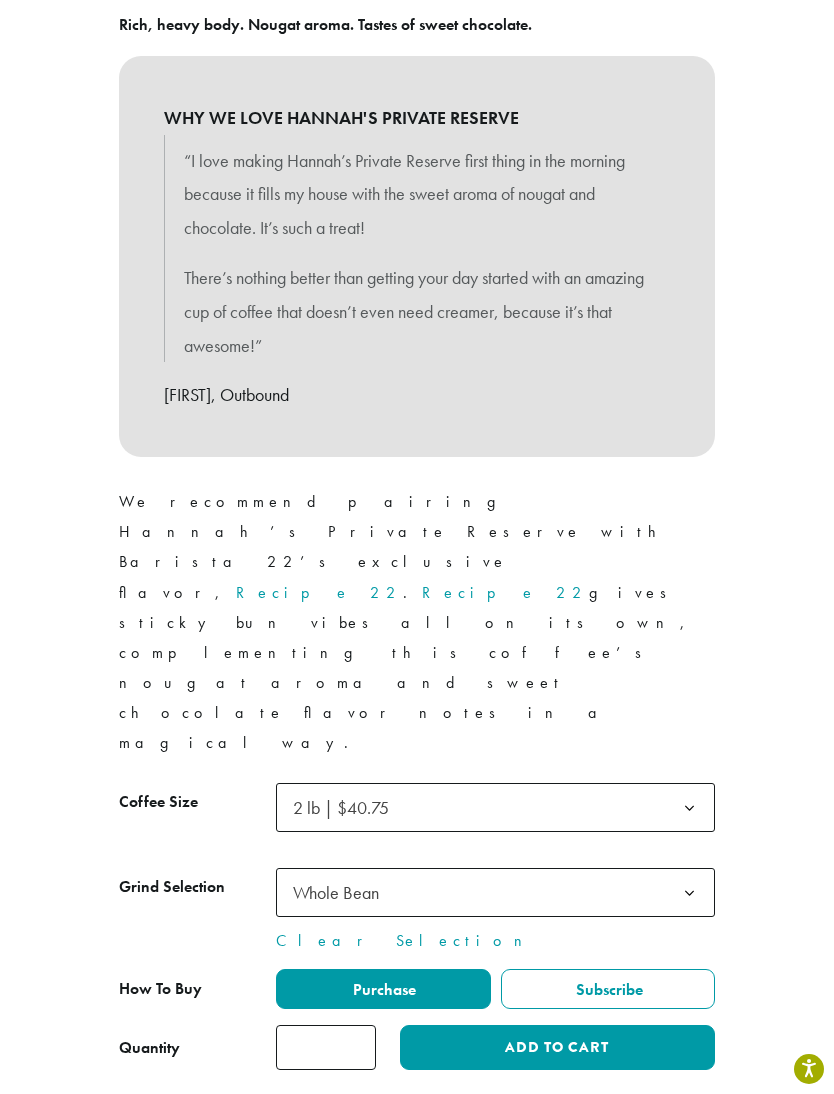 click on "Add to cart" 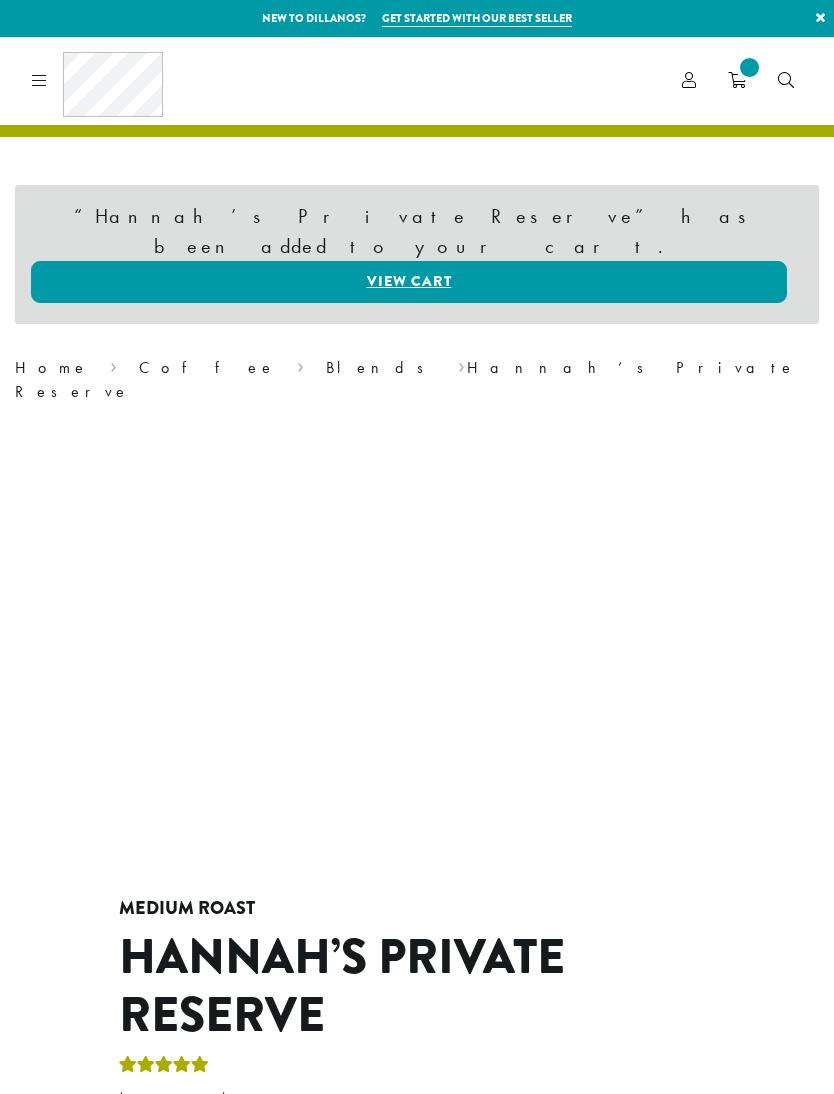 scroll, scrollTop: 0, scrollLeft: 0, axis: both 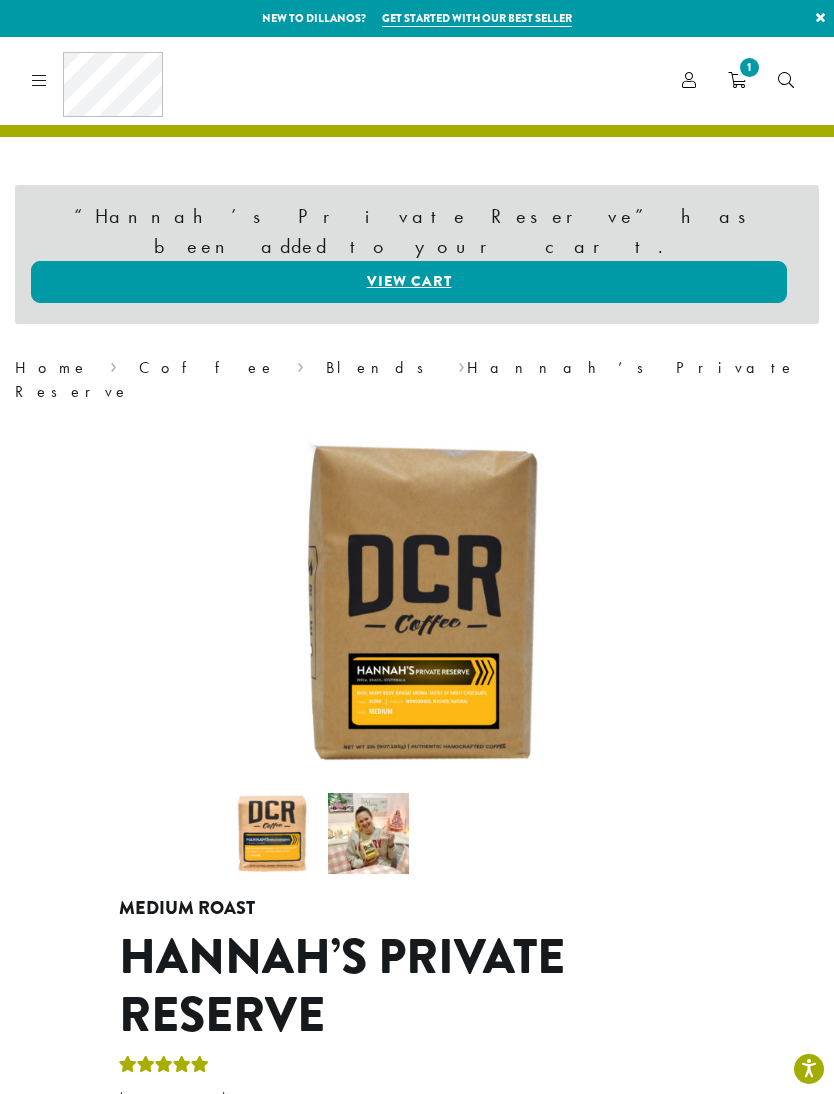 click on "1" at bounding box center [737, 80] 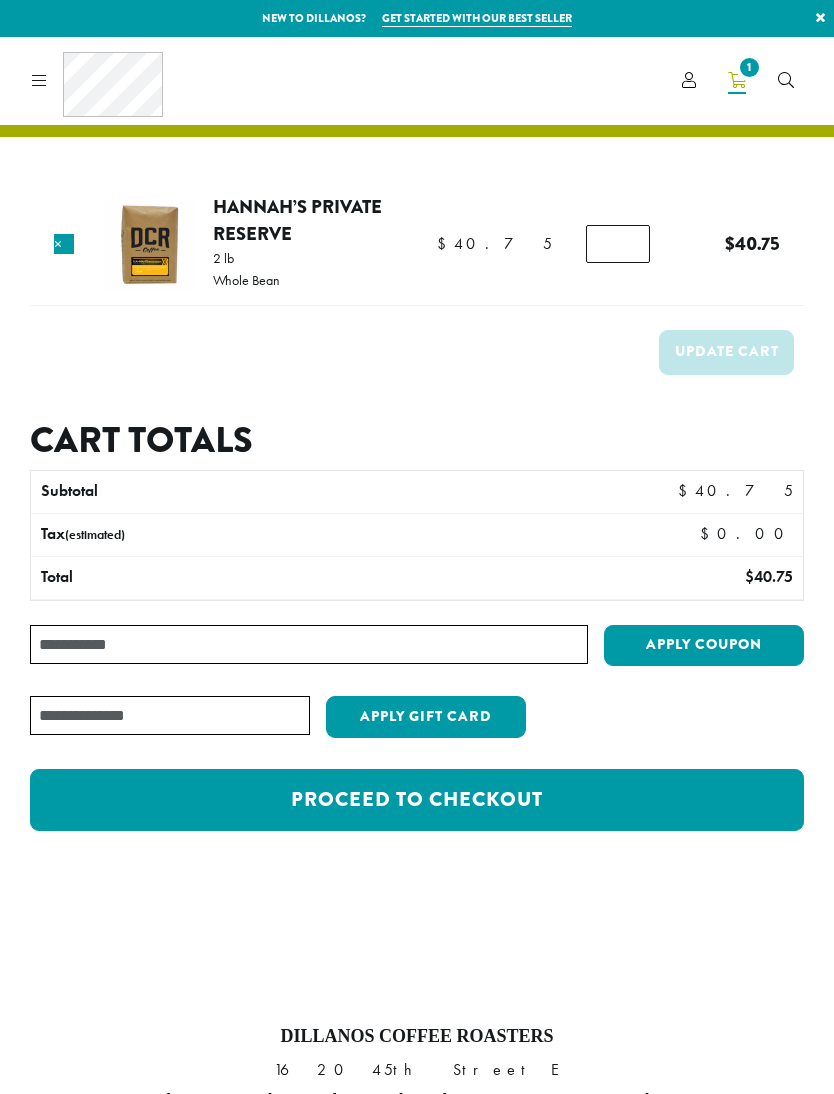scroll, scrollTop: 0, scrollLeft: 0, axis: both 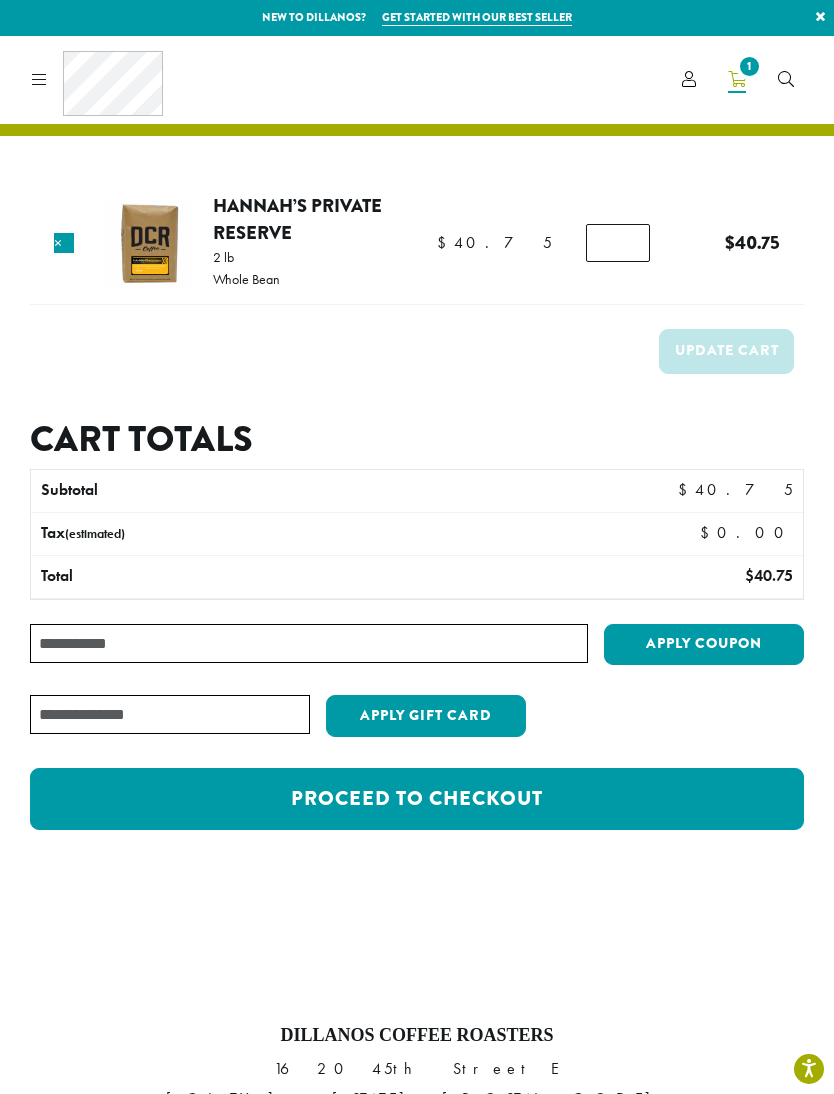 click at bounding box center (689, 79) 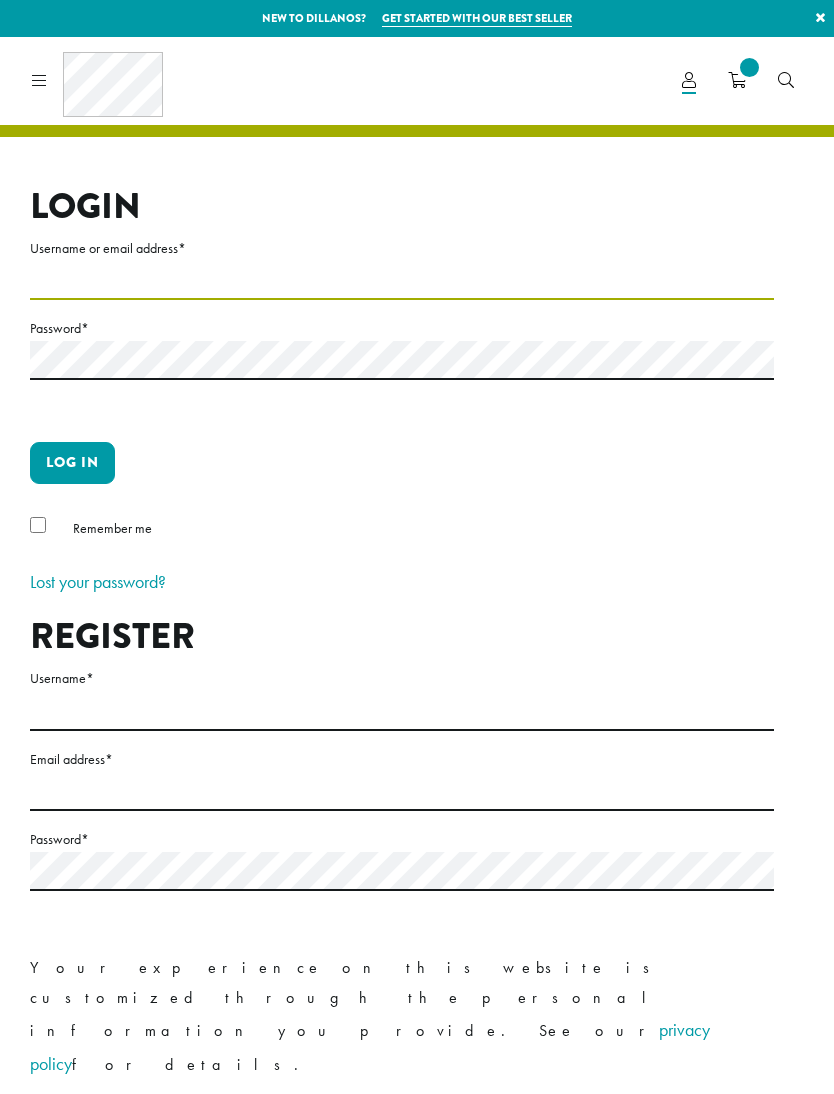 scroll, scrollTop: 0, scrollLeft: 0, axis: both 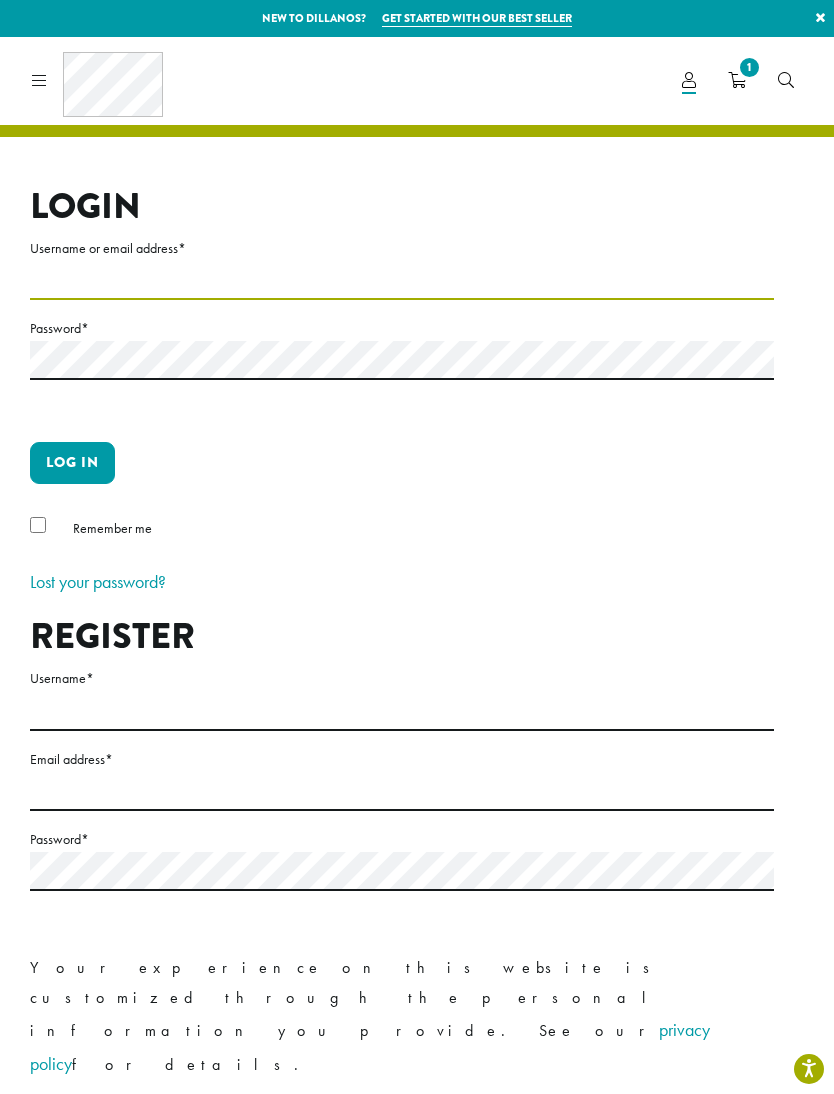 type on "**********" 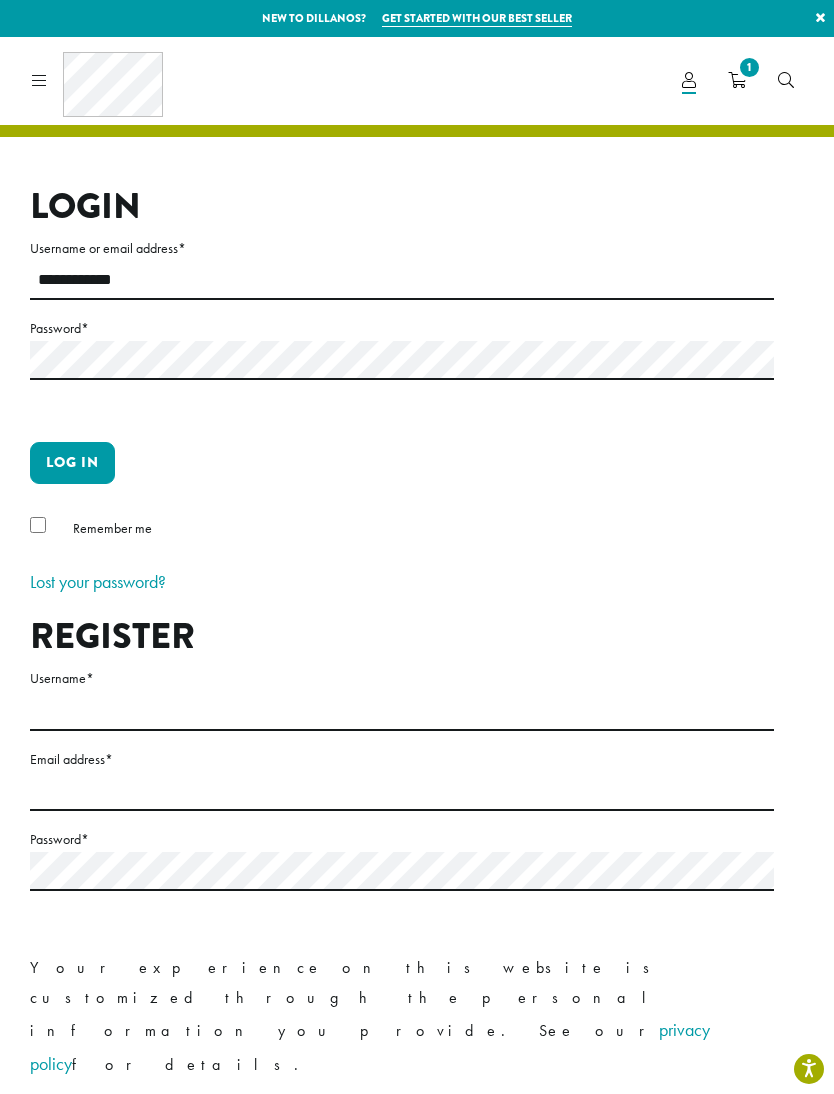 click on "Log in" at bounding box center (72, 463) 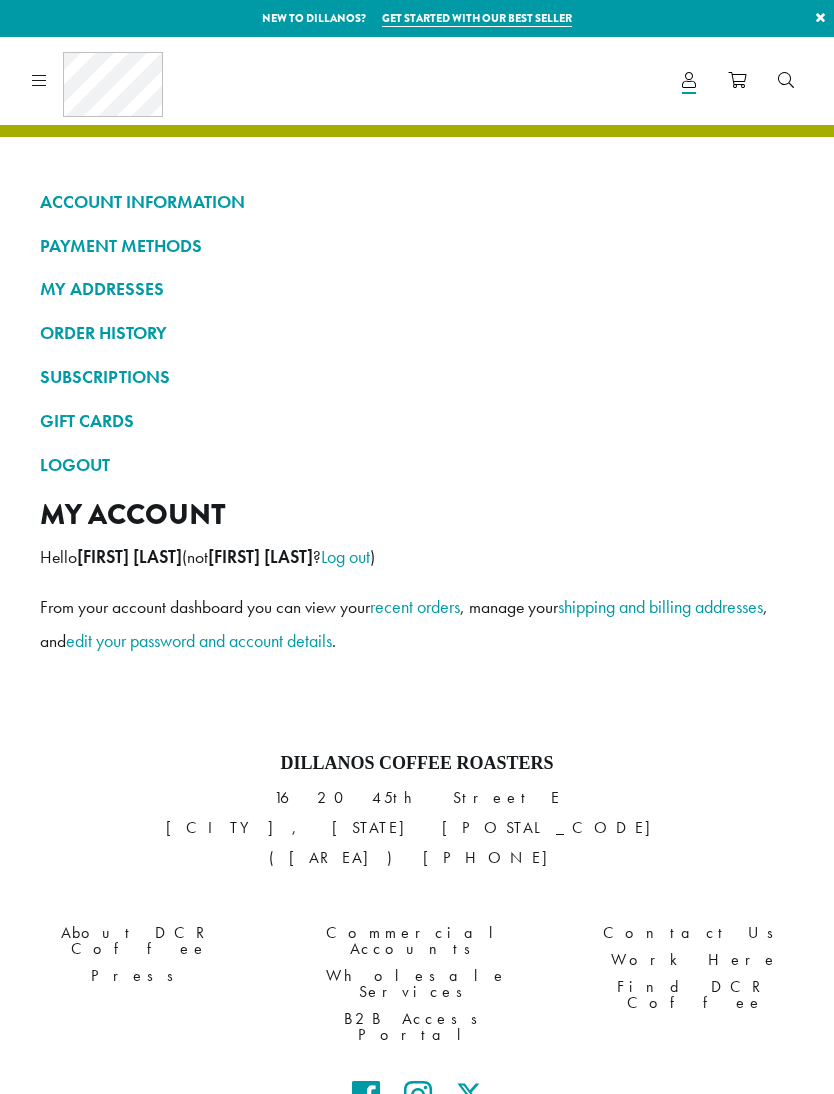 scroll, scrollTop: 0, scrollLeft: 0, axis: both 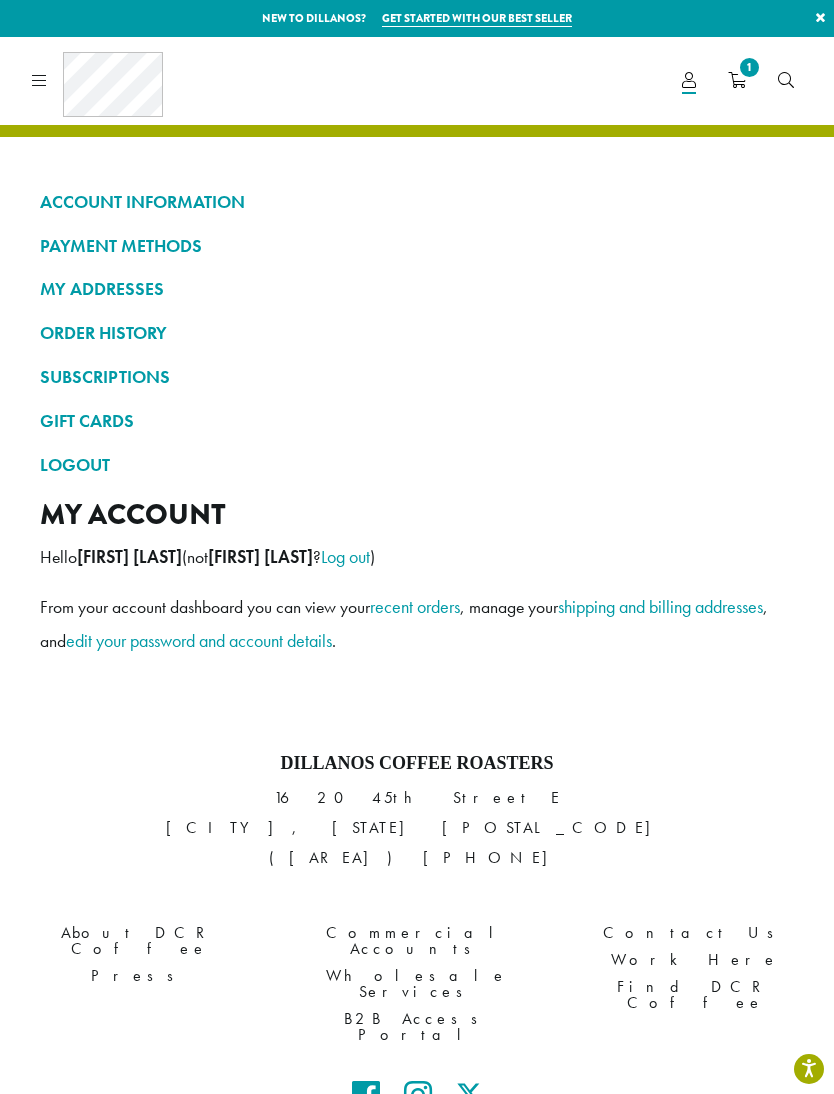 click on "MY ADDRESSES" at bounding box center (417, 289) 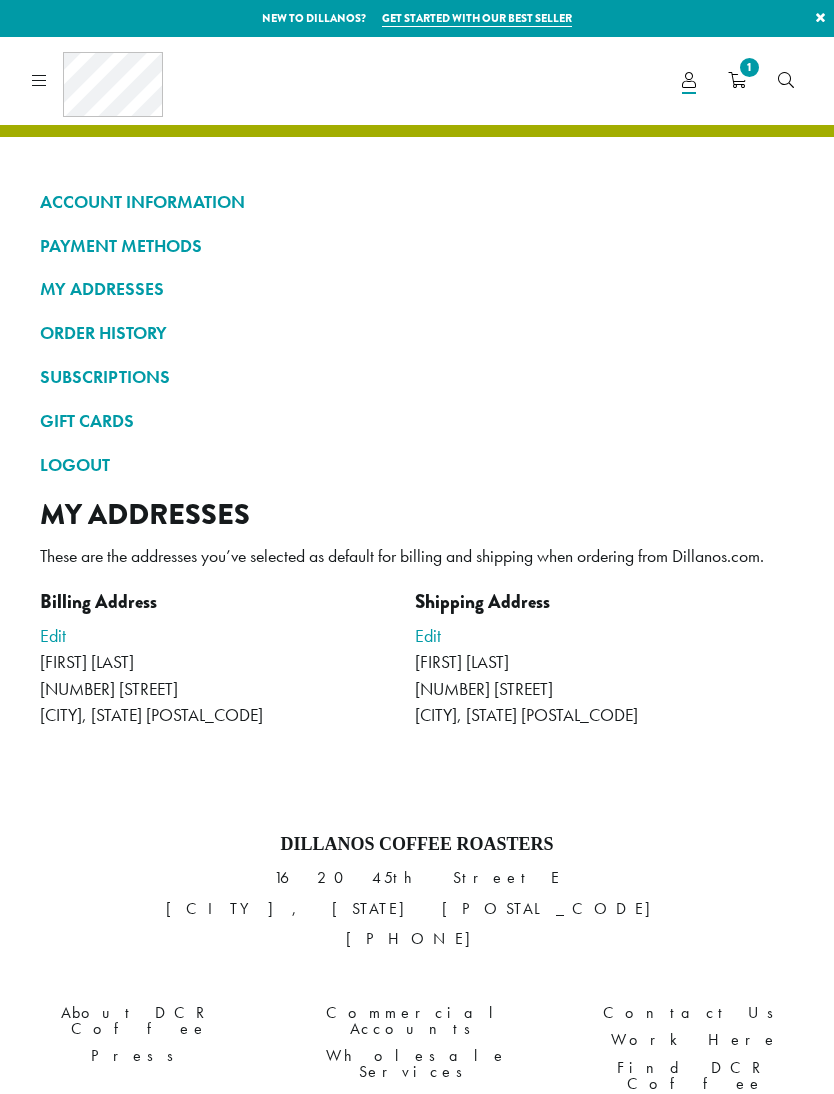 scroll, scrollTop: 0, scrollLeft: 0, axis: both 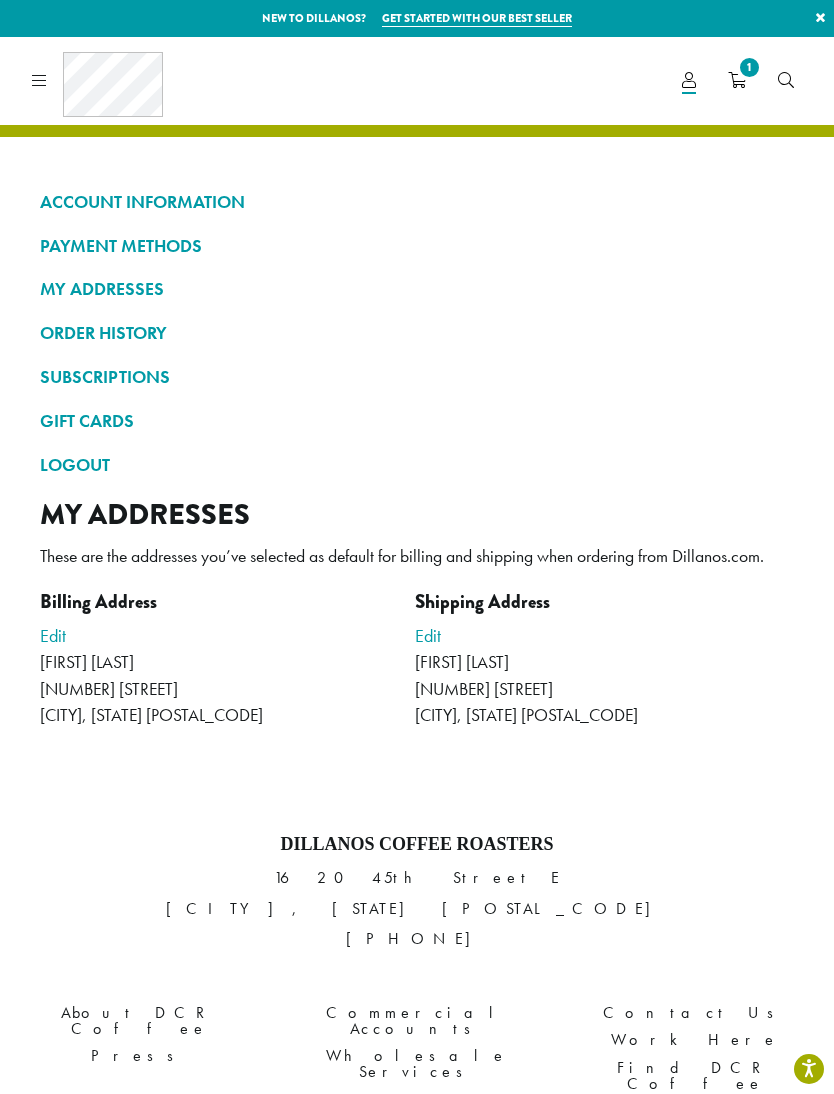 click on "1" at bounding box center (737, 80) 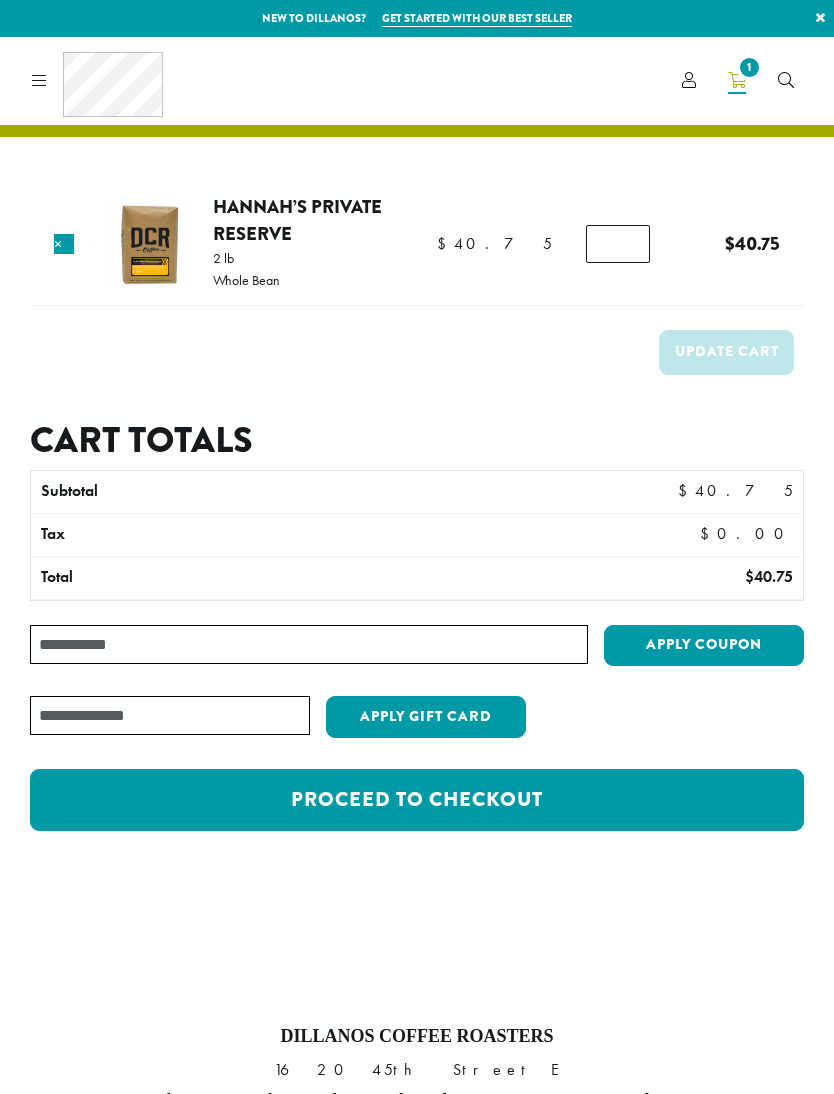 scroll, scrollTop: 0, scrollLeft: 0, axis: both 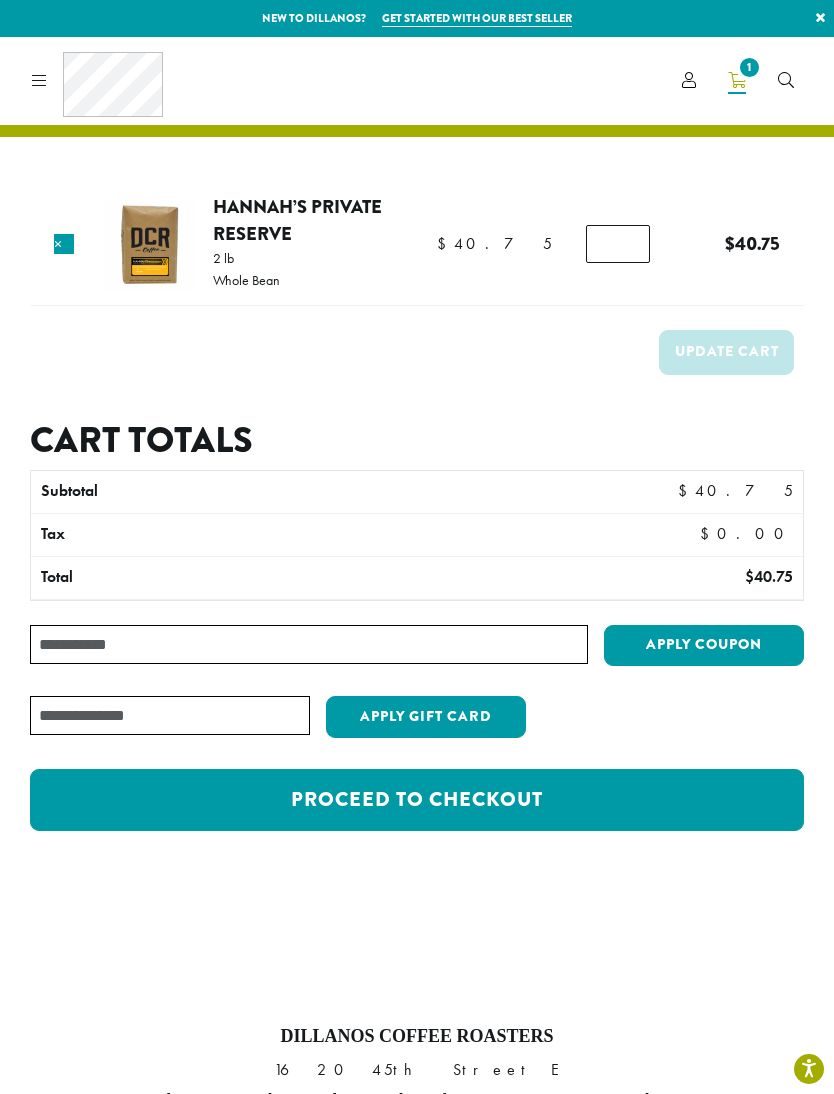 click on "Proceed to checkout" at bounding box center (417, 800) 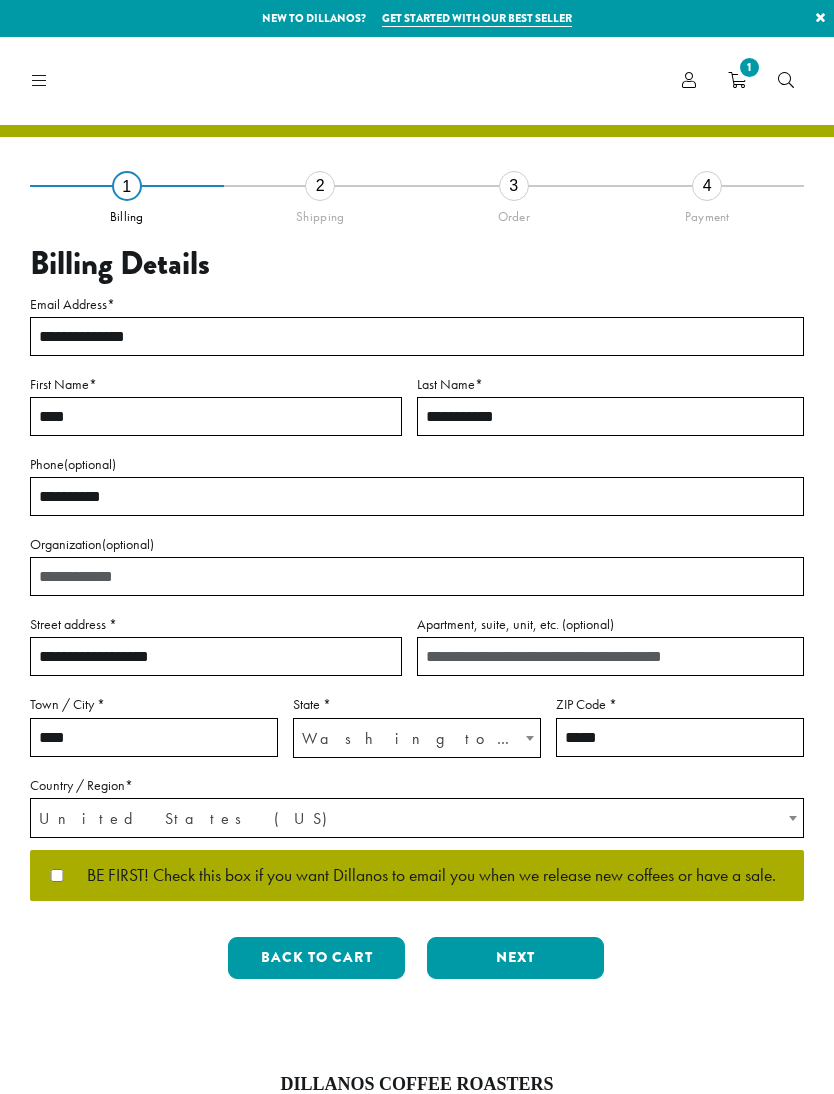 select on "**" 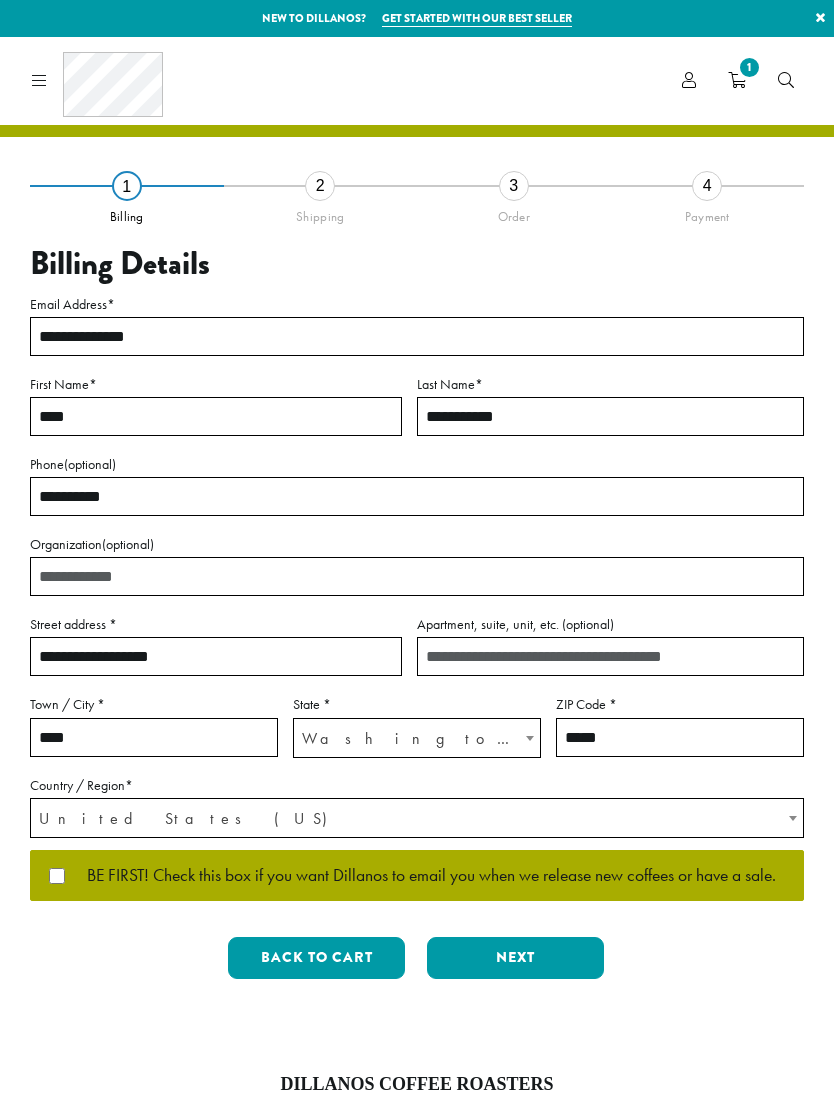 scroll, scrollTop: 0, scrollLeft: 0, axis: both 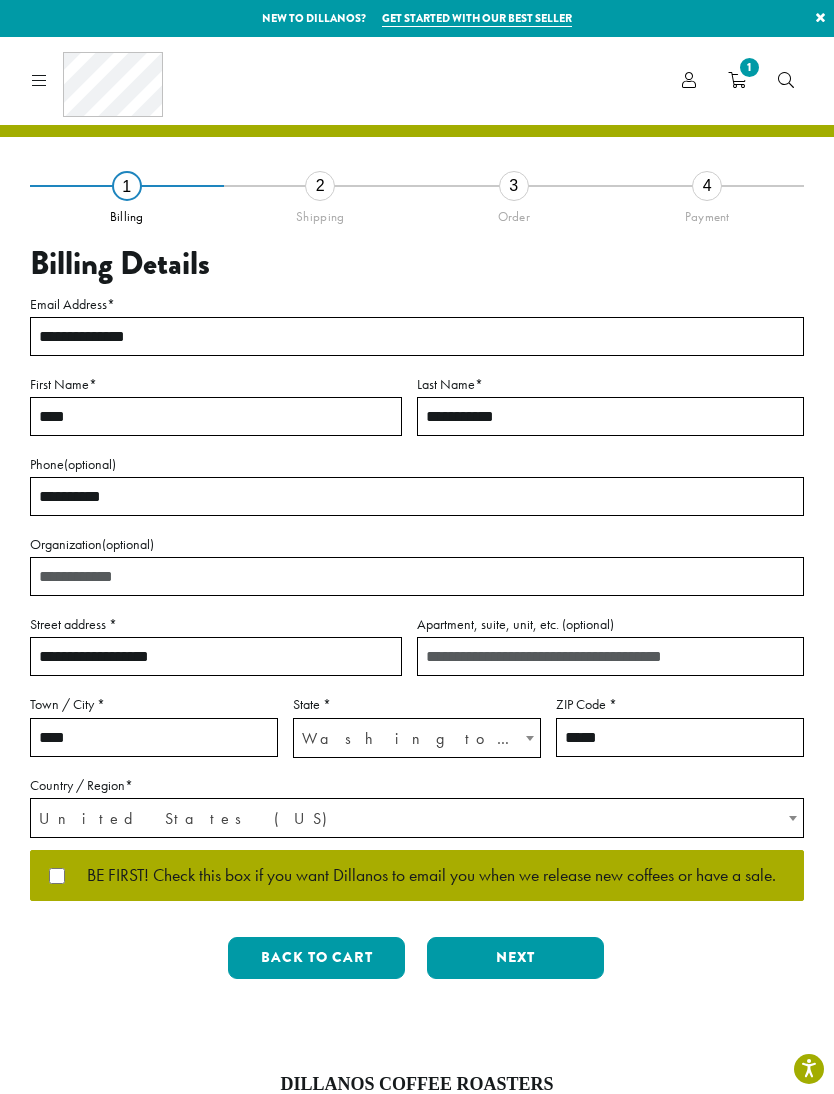 click on "Next" at bounding box center [515, 958] 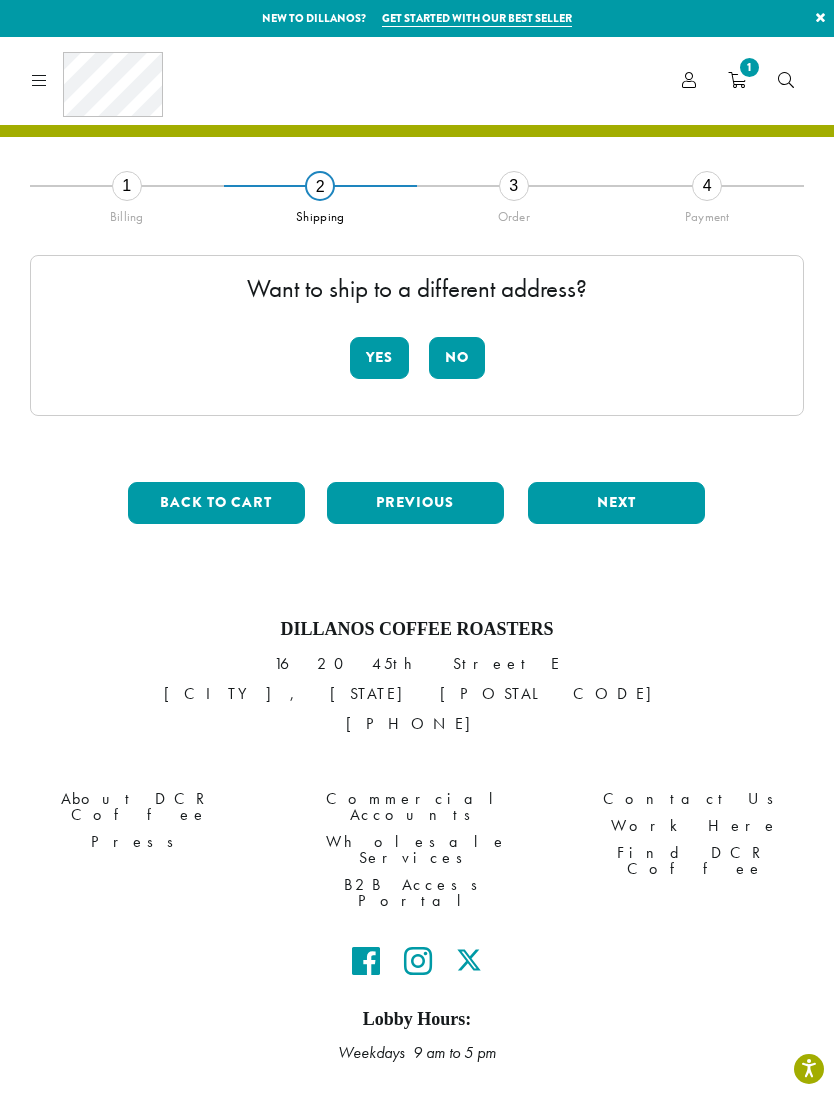 click on "No" at bounding box center (457, 358) 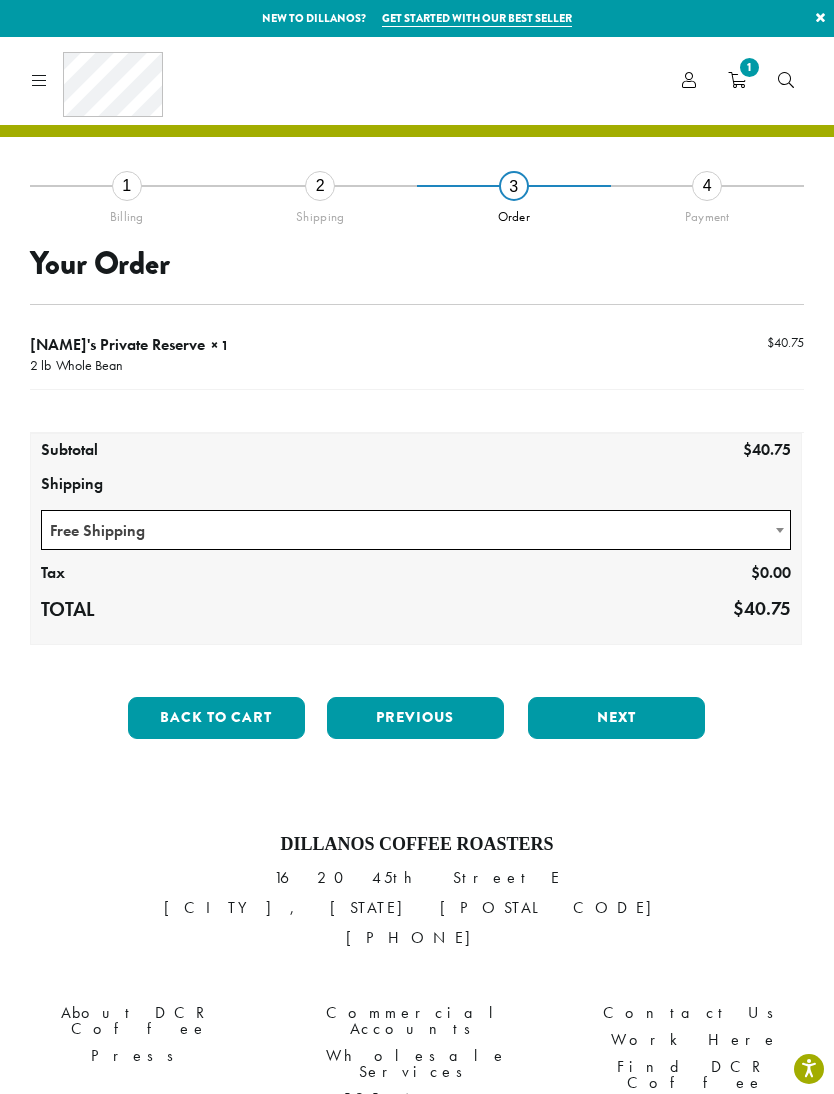 click on "Next" at bounding box center (616, 718) 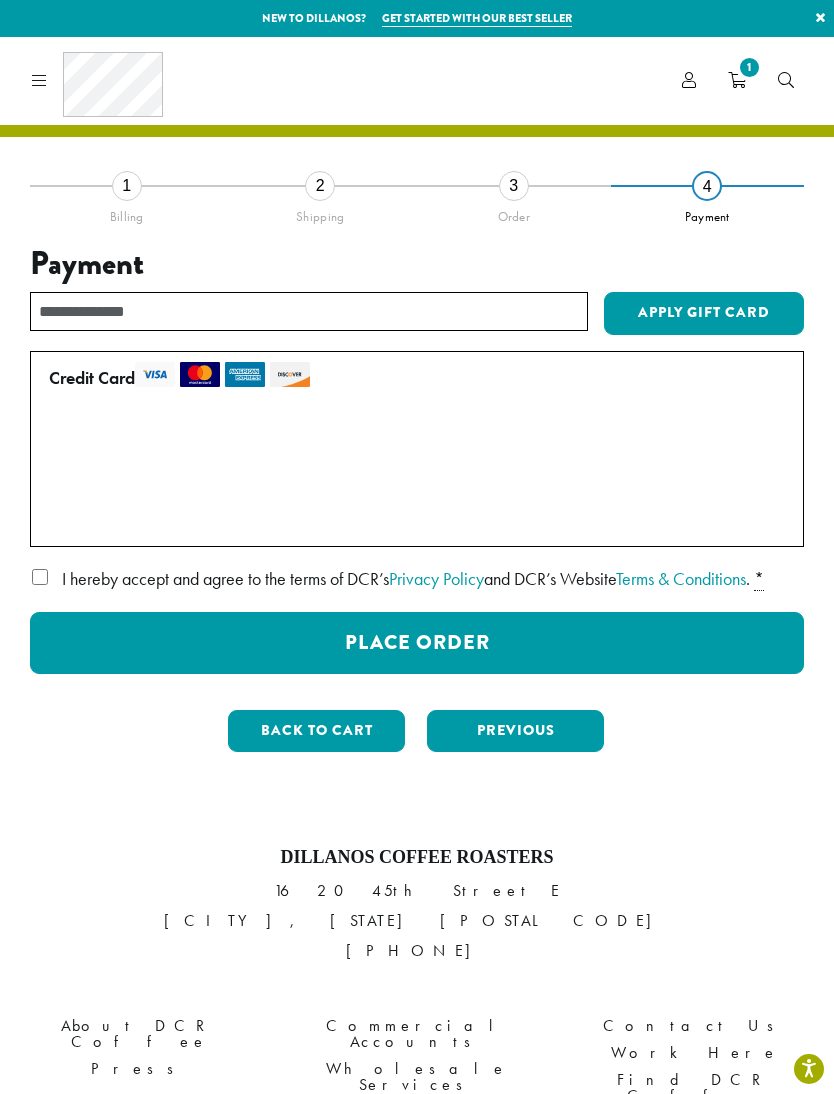 click on "• • • [CREDIT_CARD] (expires [DATE])" at bounding box center [413, 478] 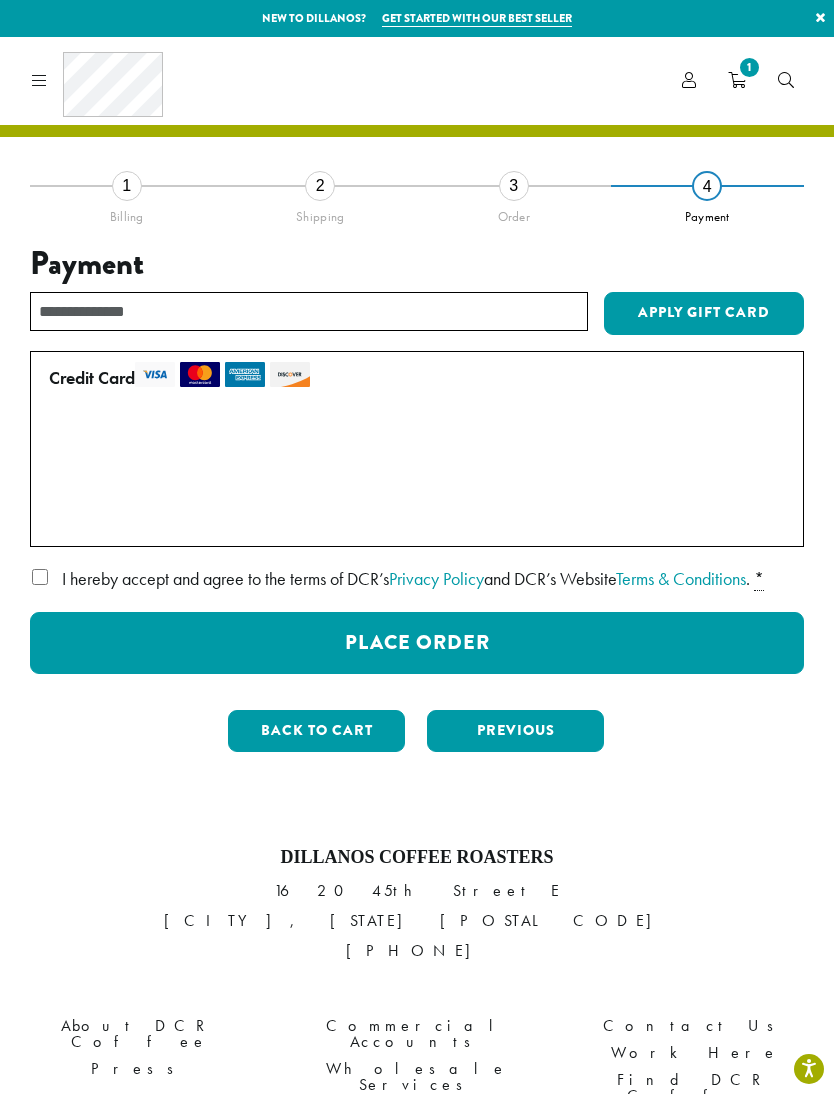 click on "Place Order" at bounding box center [417, 643] 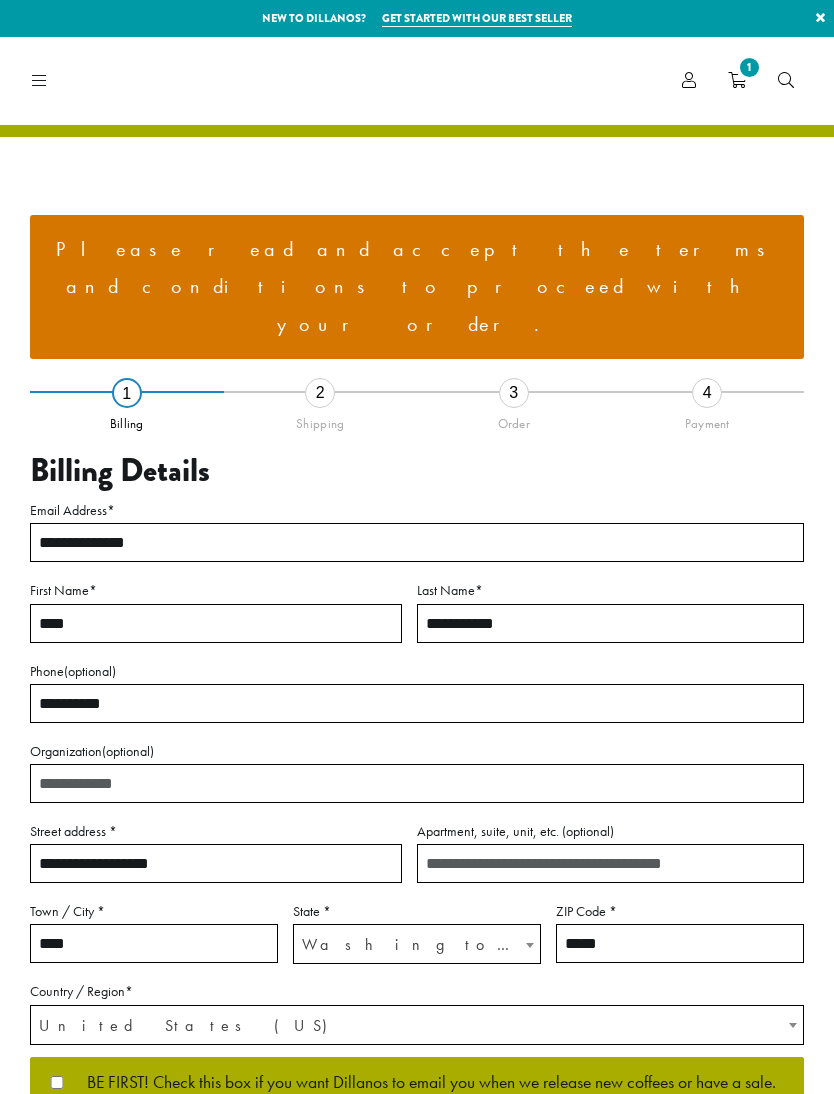 select on "**" 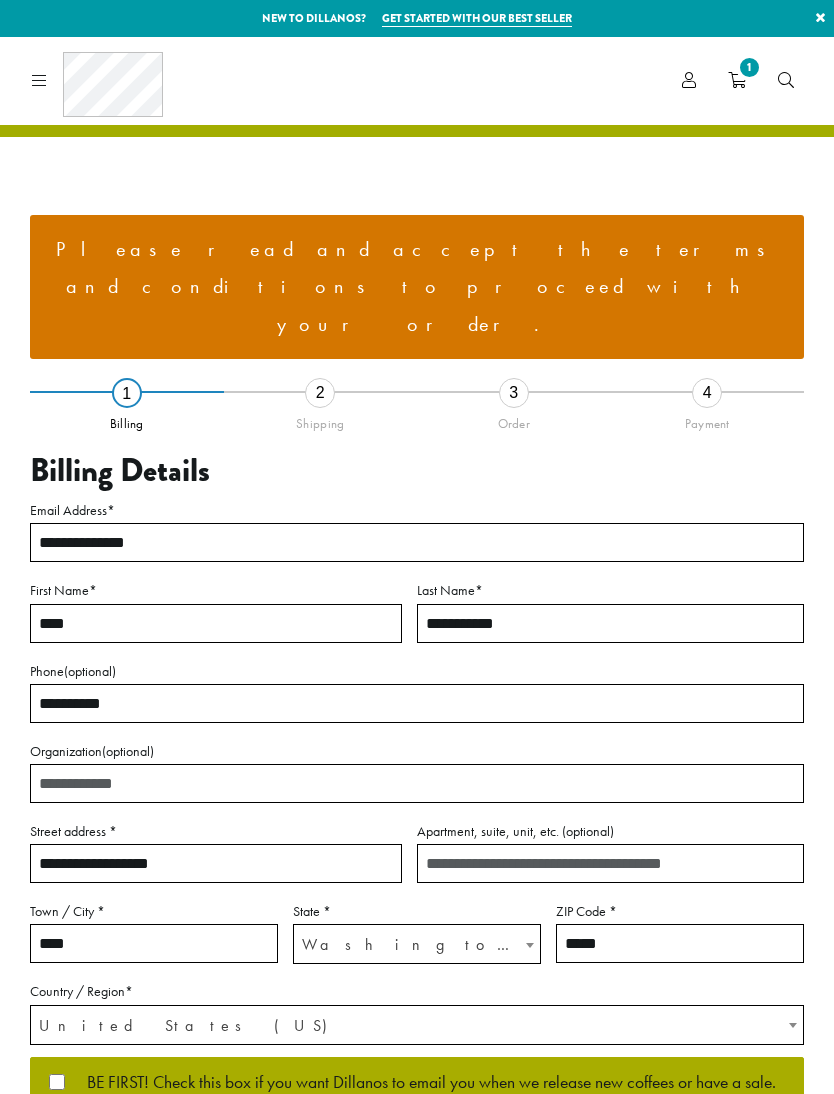 scroll, scrollTop: 0, scrollLeft: 0, axis: both 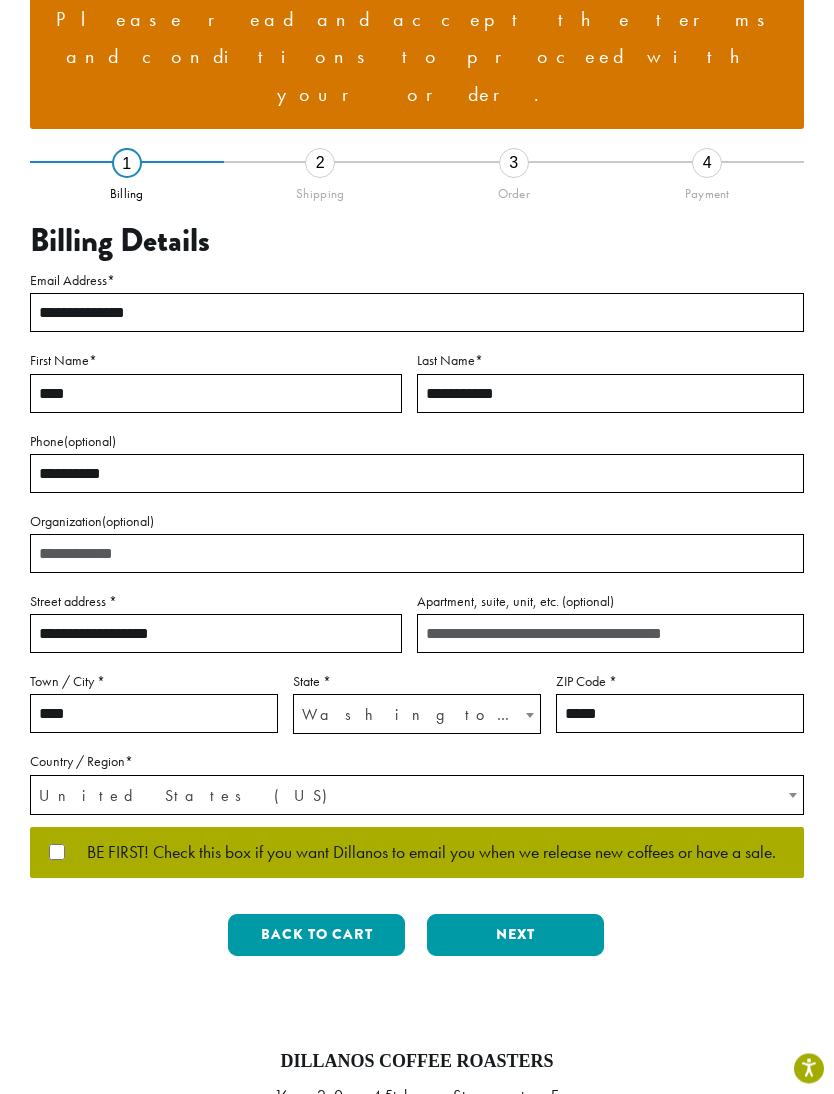 click on "Next" at bounding box center [515, 936] 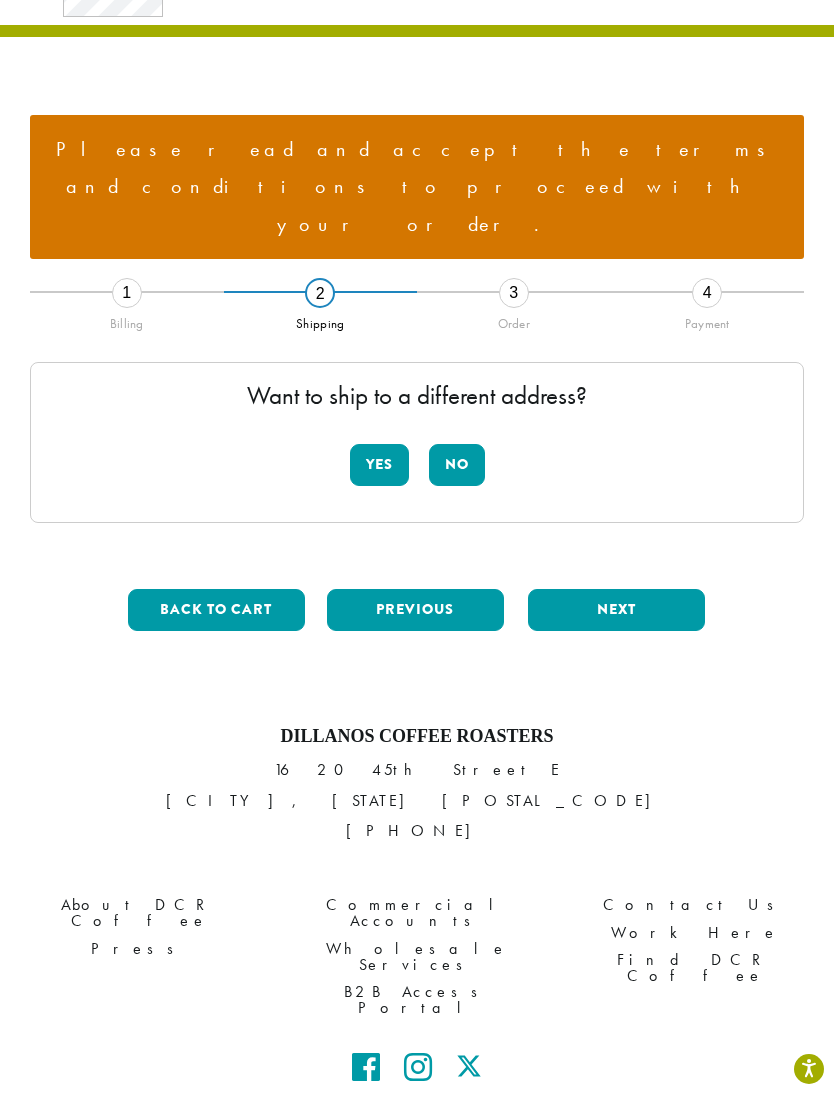 click on "No" at bounding box center [457, 465] 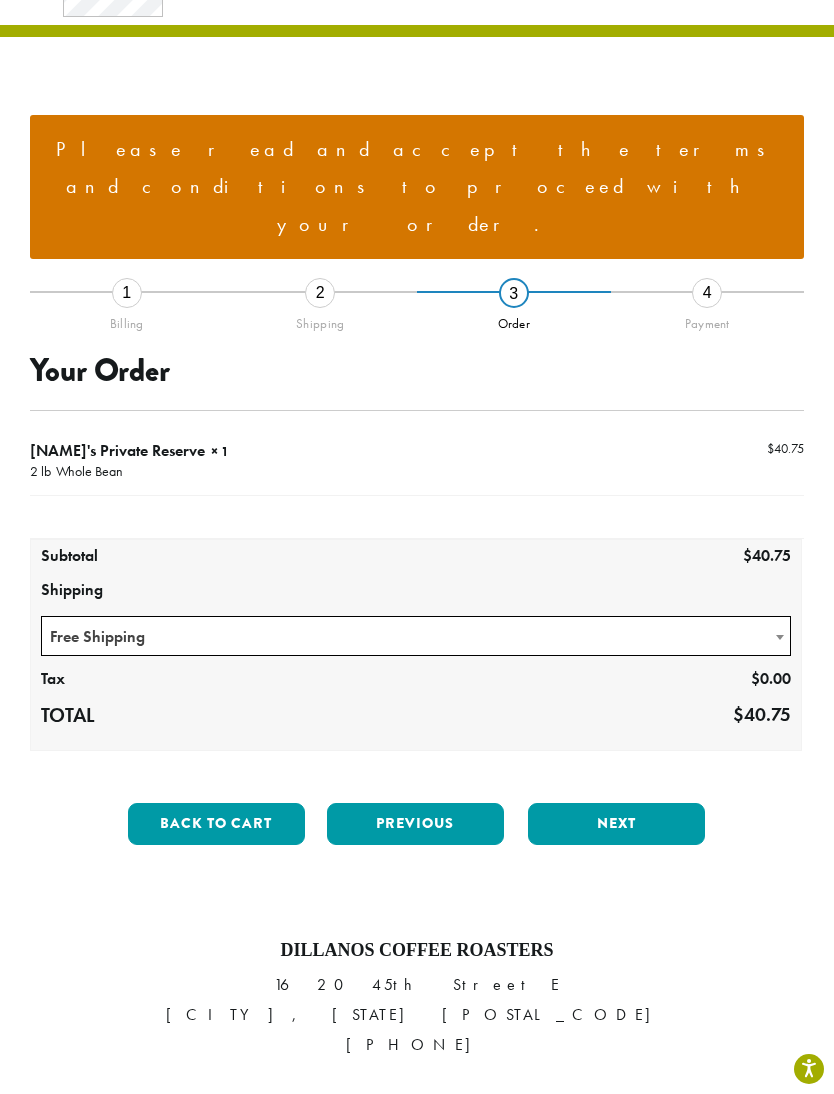 click on "Next" at bounding box center (616, 824) 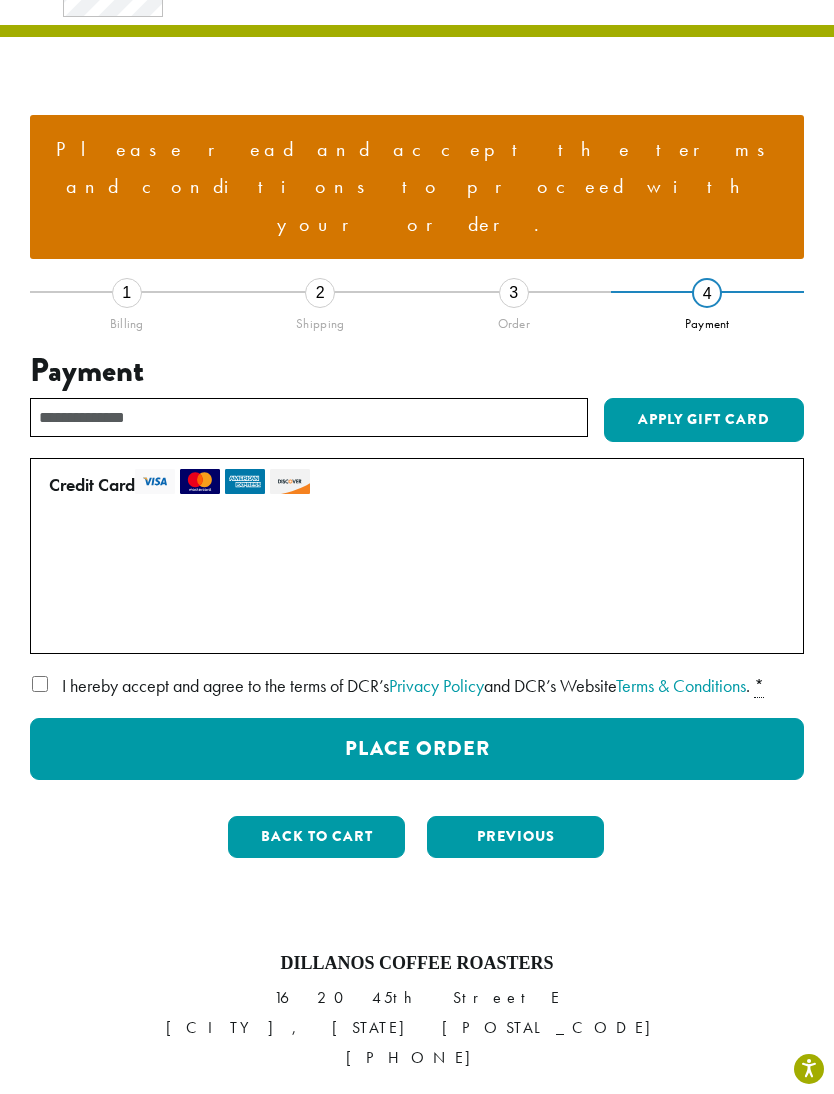 click on "• • • [CARD] (expires [DATE])" at bounding box center [413, 585] 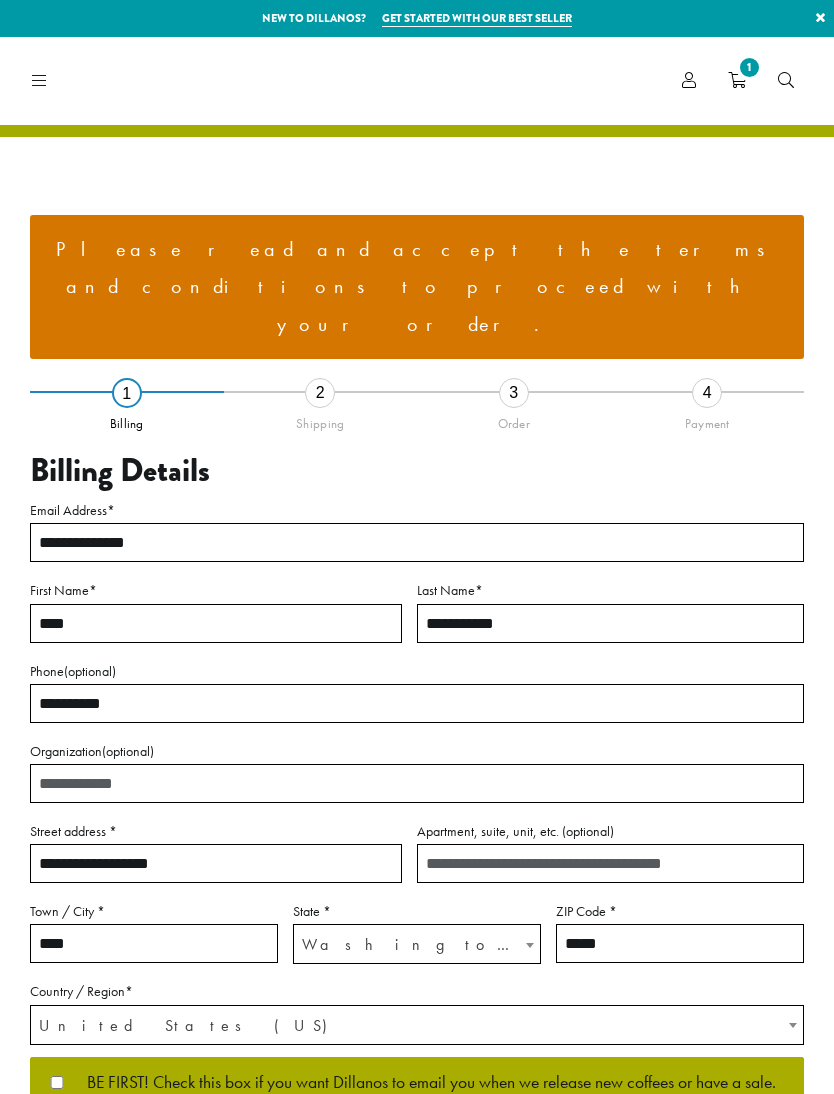 select on "**" 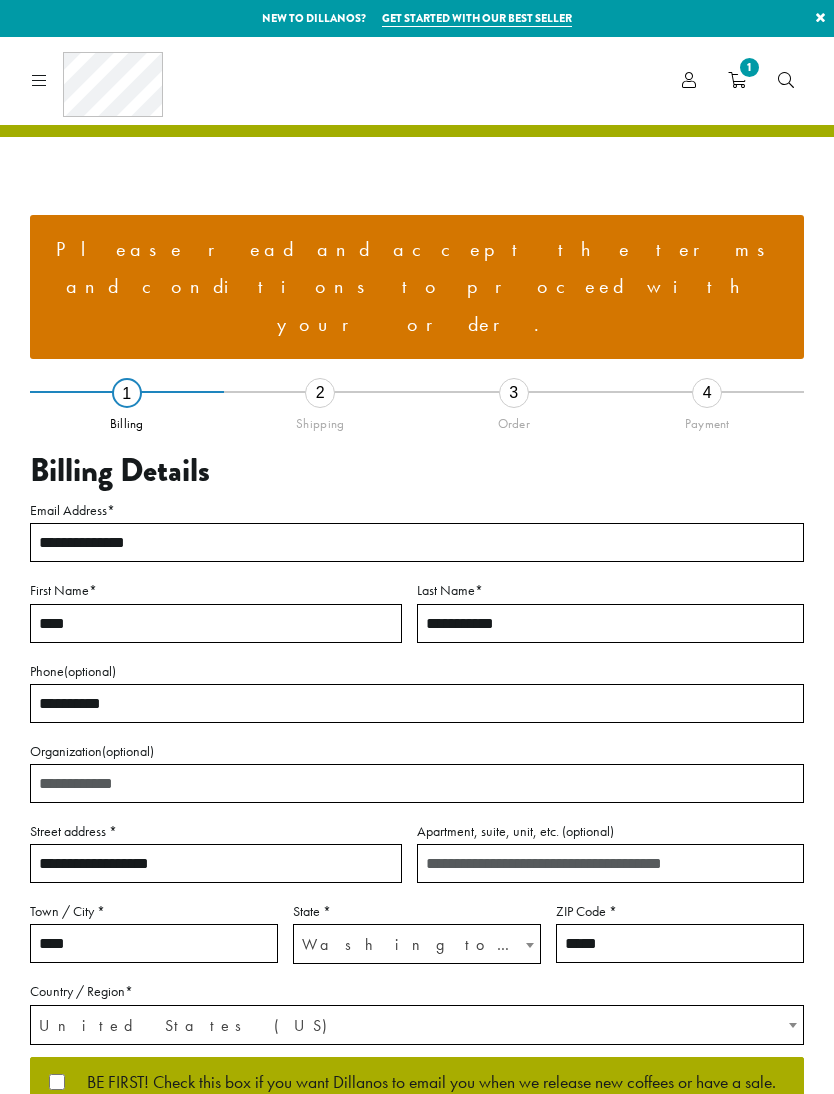 scroll, scrollTop: 0, scrollLeft: 0, axis: both 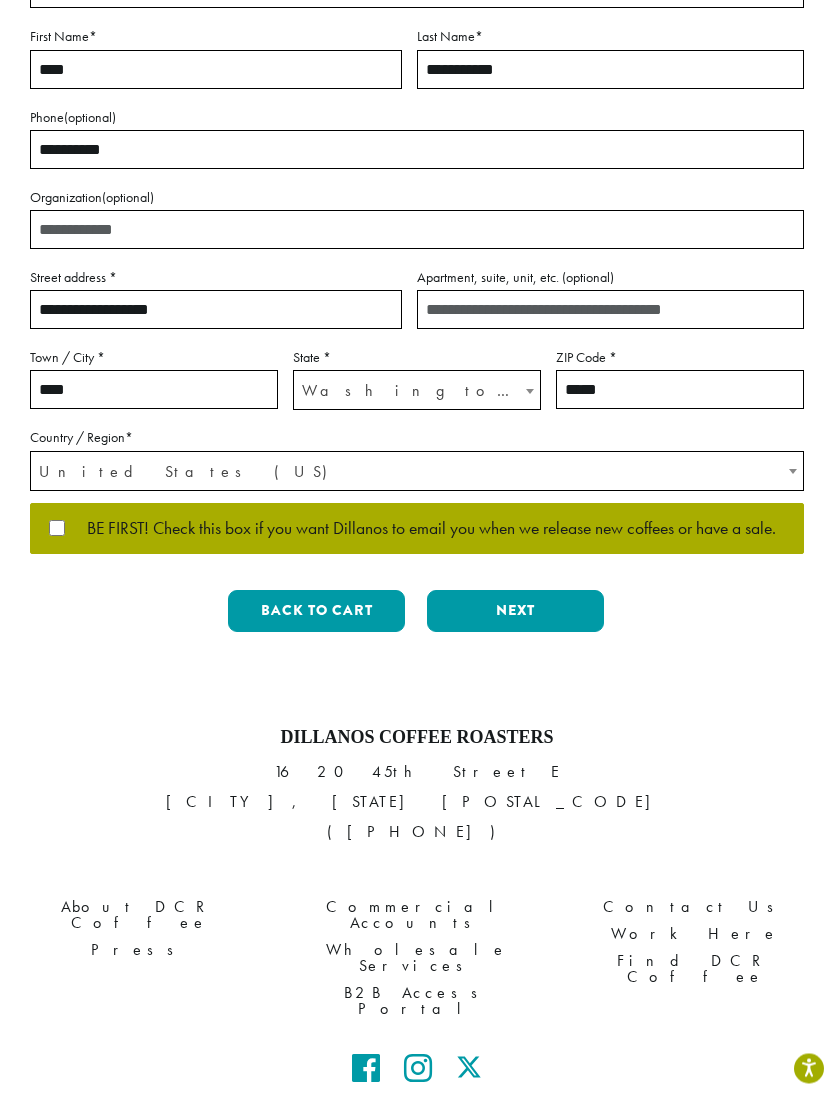 click on "Back to cart" at bounding box center [316, 612] 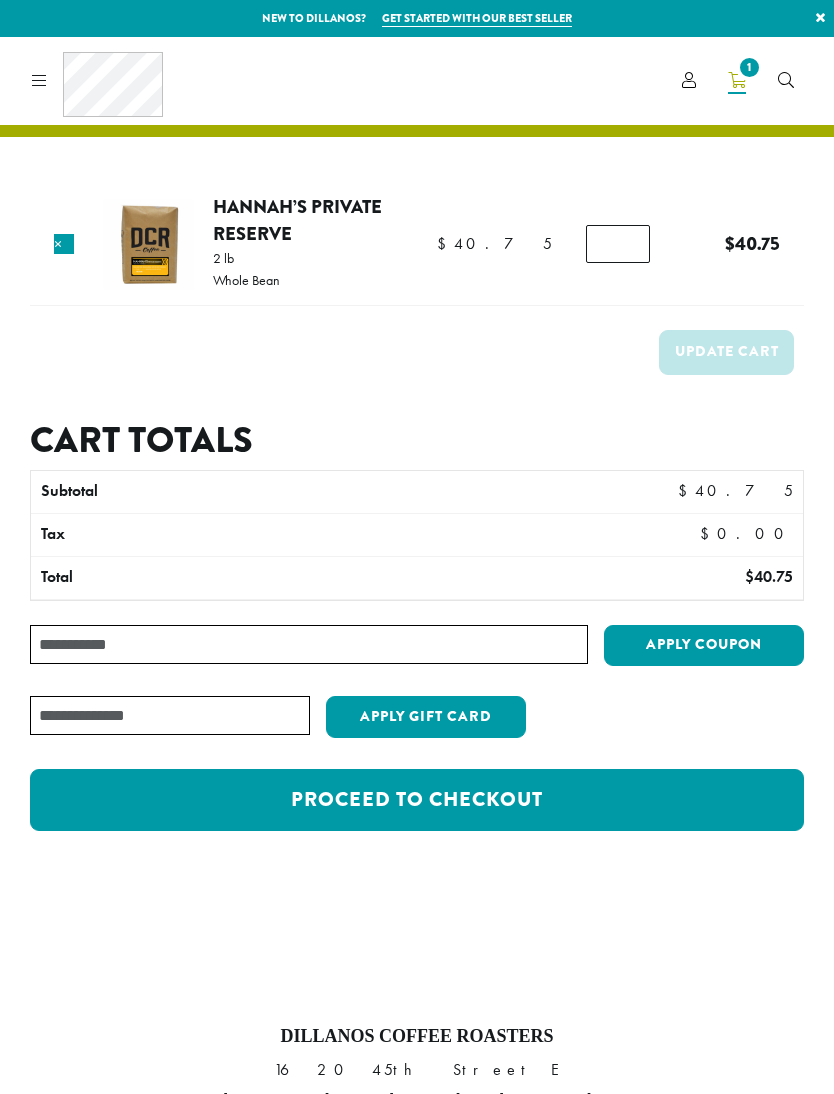 scroll, scrollTop: 0, scrollLeft: 0, axis: both 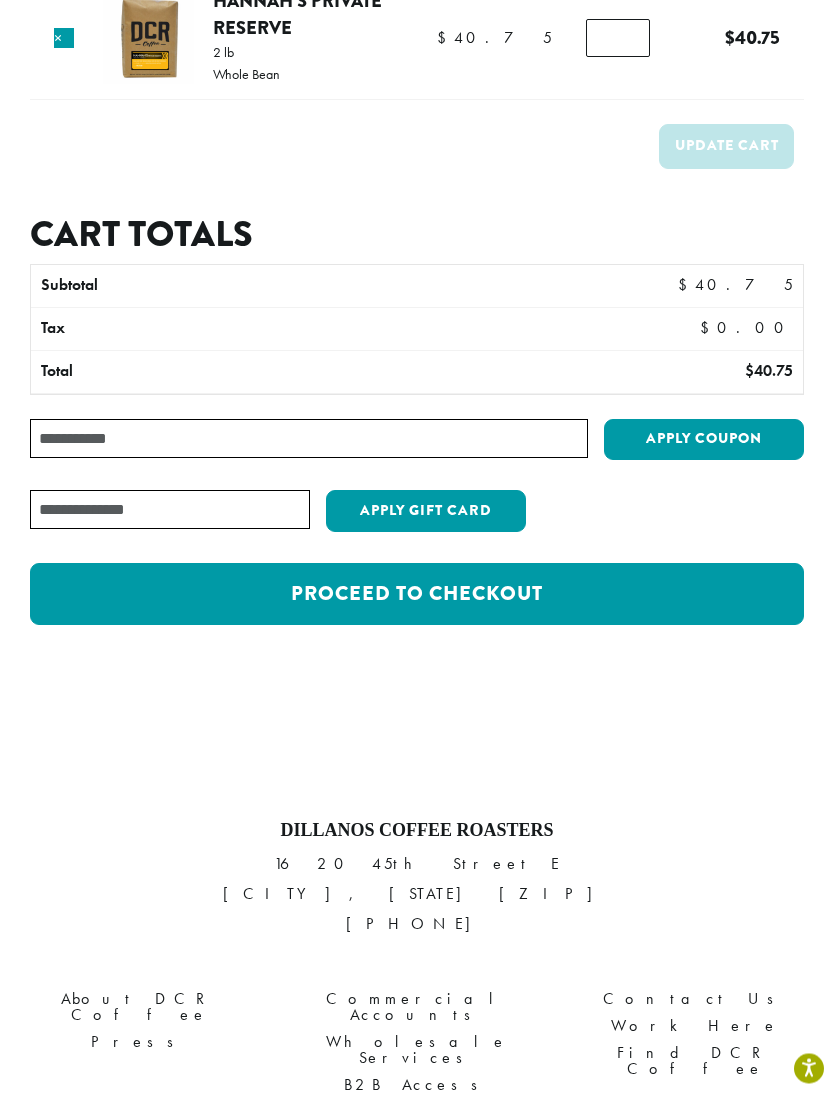 click on "Proceed to checkout" at bounding box center (417, 595) 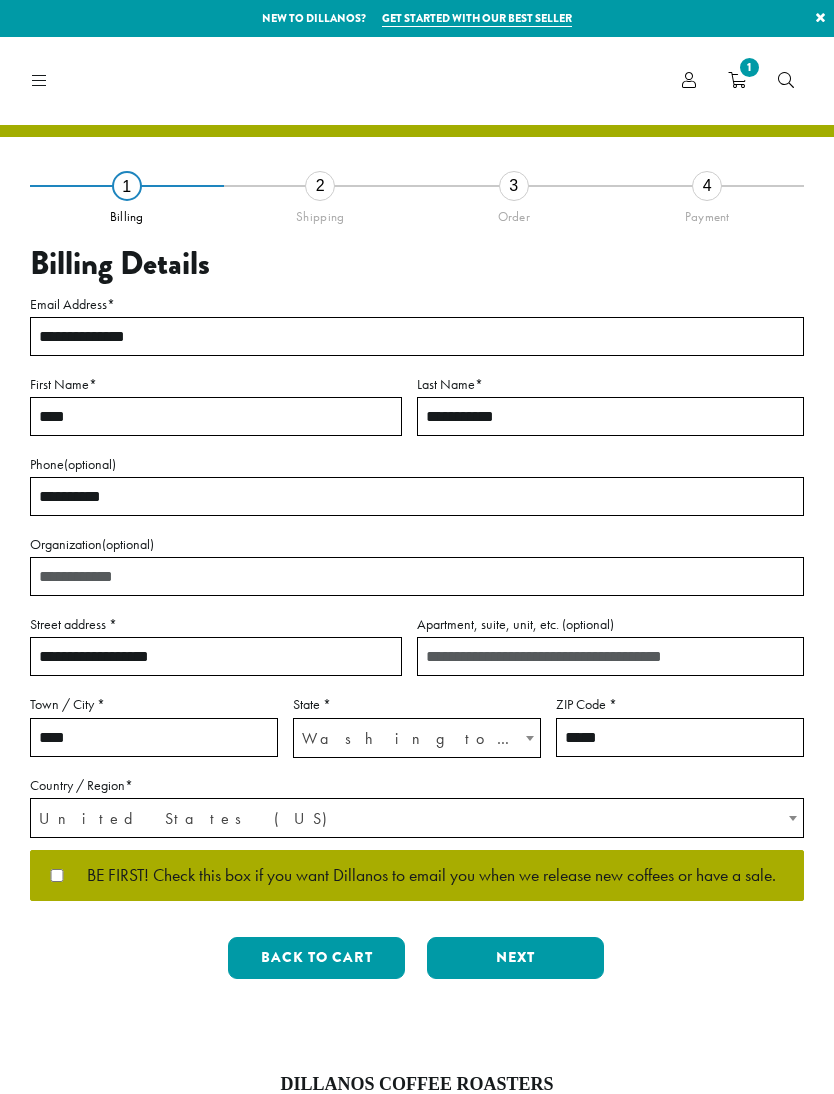 select on "**" 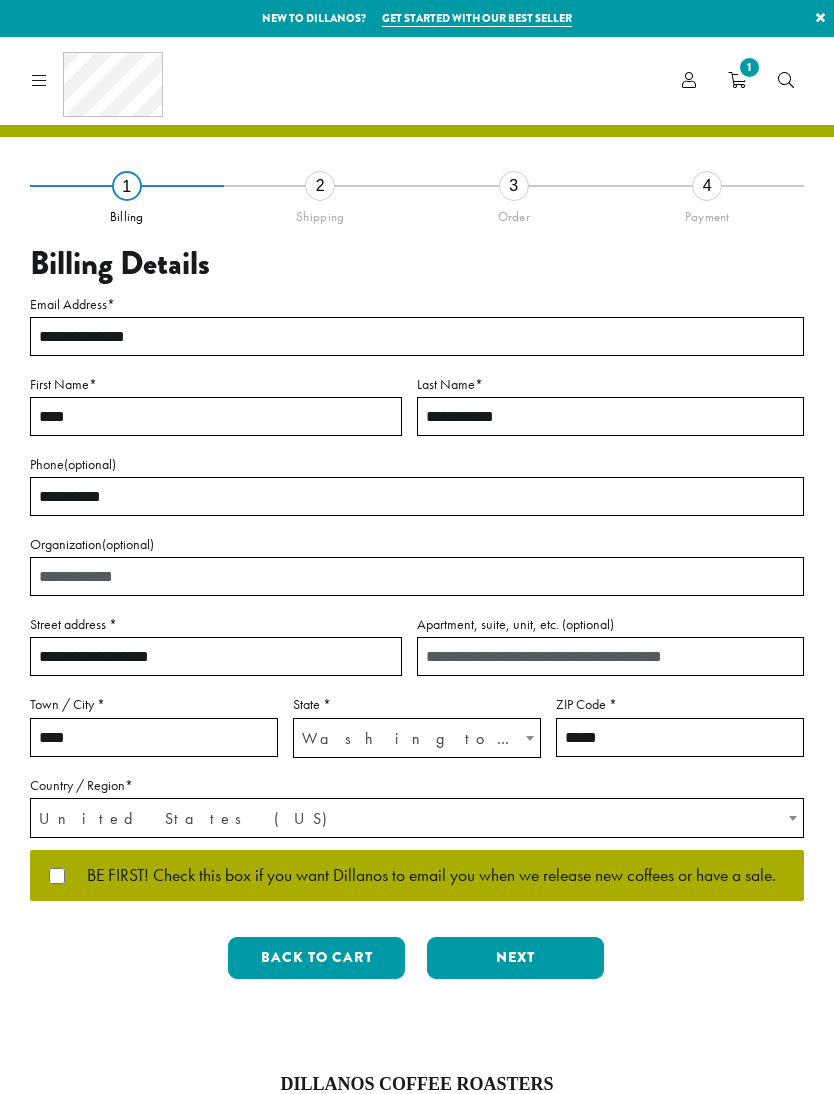 scroll, scrollTop: 0, scrollLeft: 0, axis: both 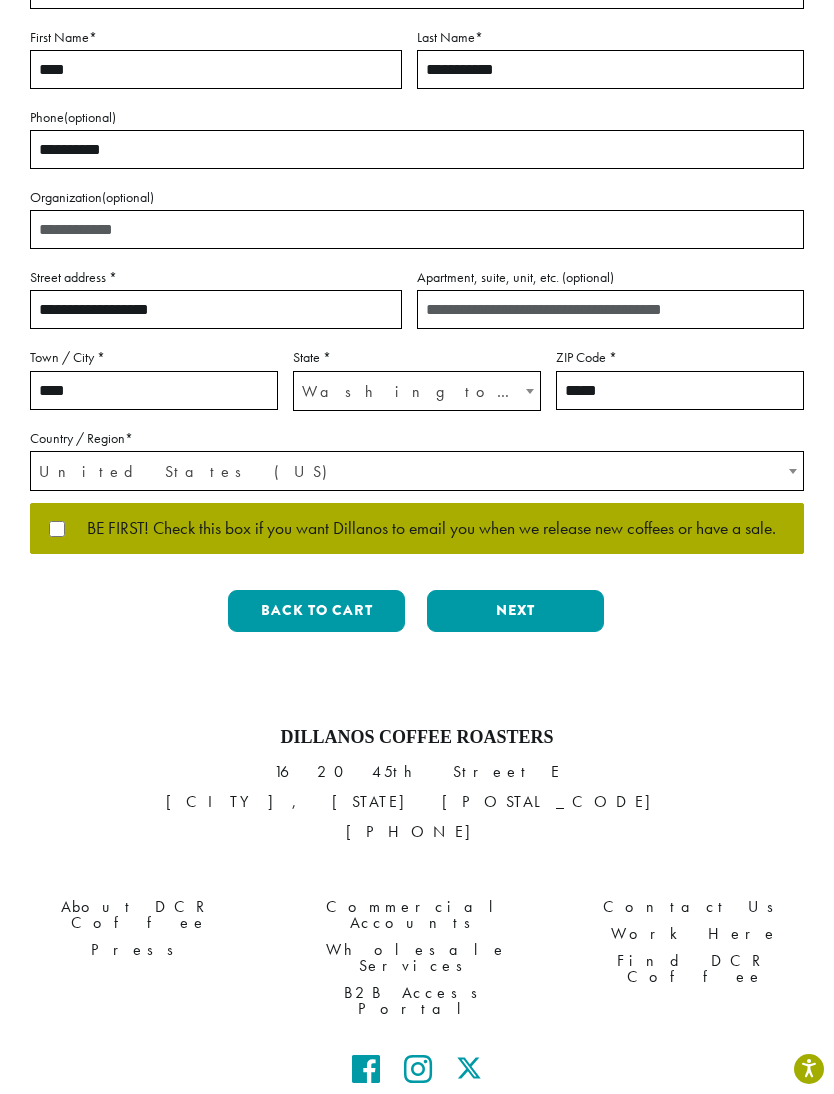 click on "Next" at bounding box center (515, 611) 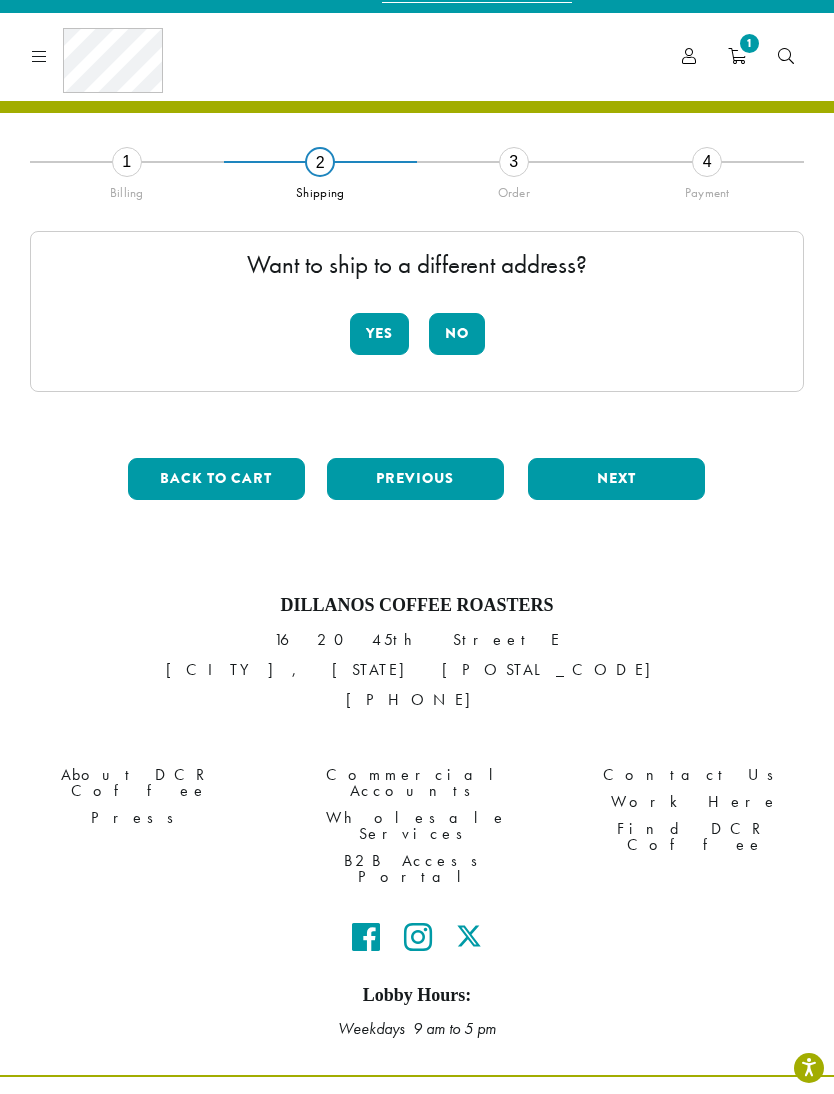 scroll, scrollTop: 25, scrollLeft: 0, axis: vertical 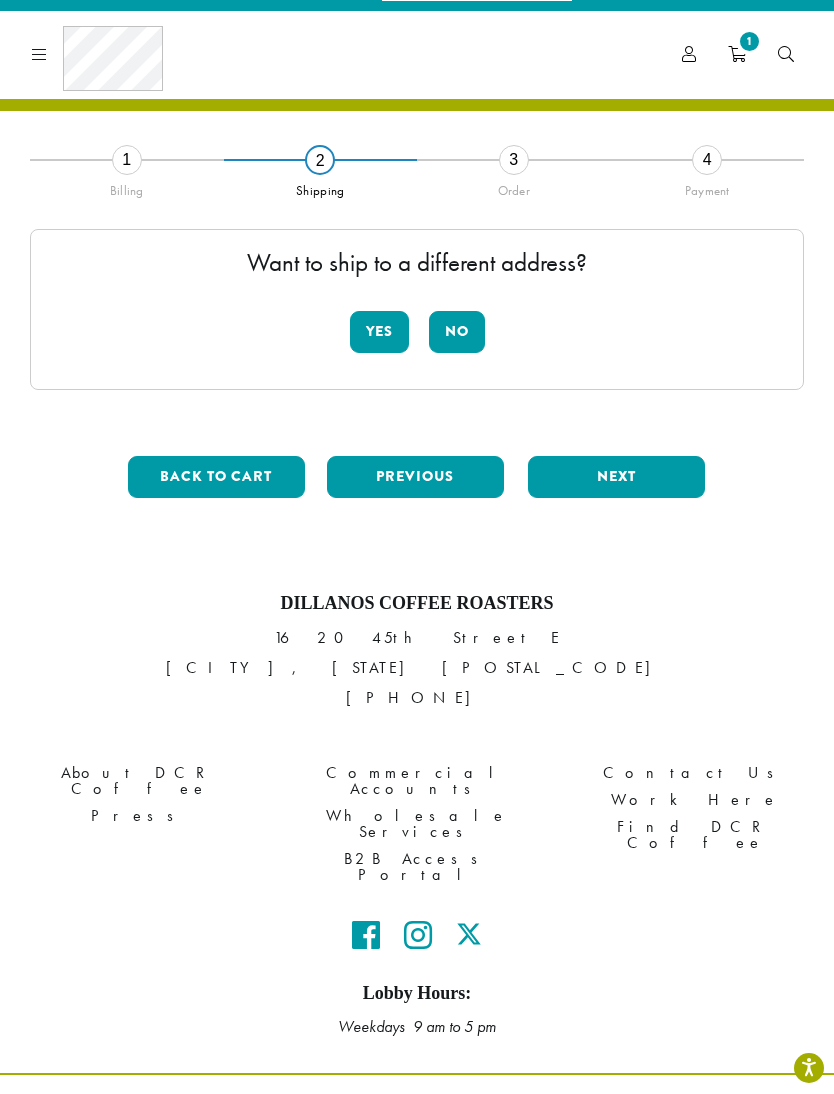 click on "No" at bounding box center (457, 333) 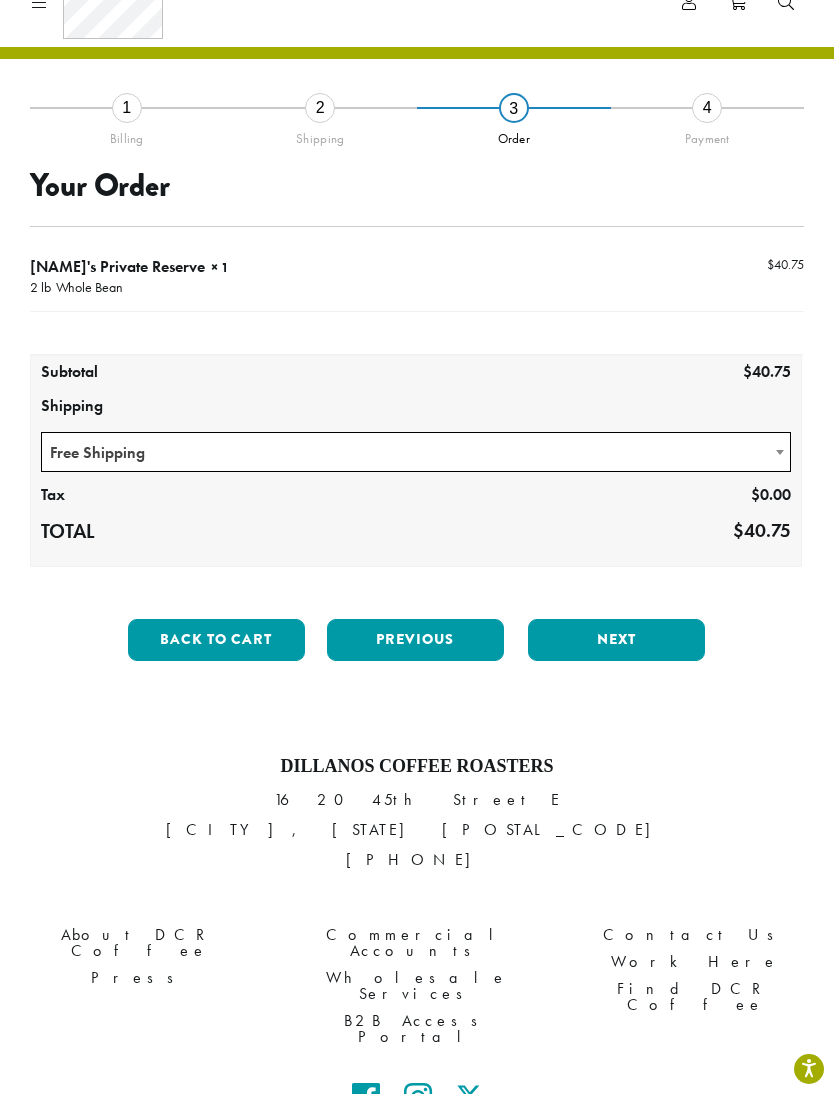 scroll, scrollTop: 79, scrollLeft: 0, axis: vertical 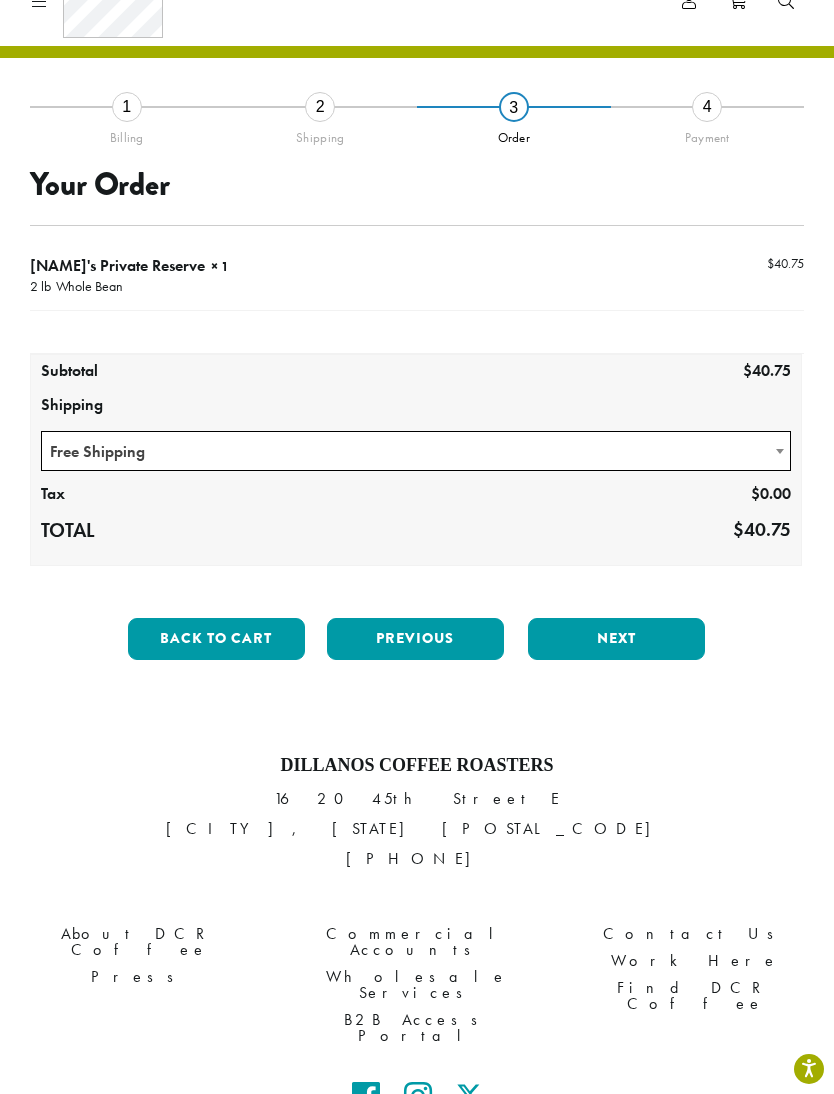 click on "Next" at bounding box center (616, 639) 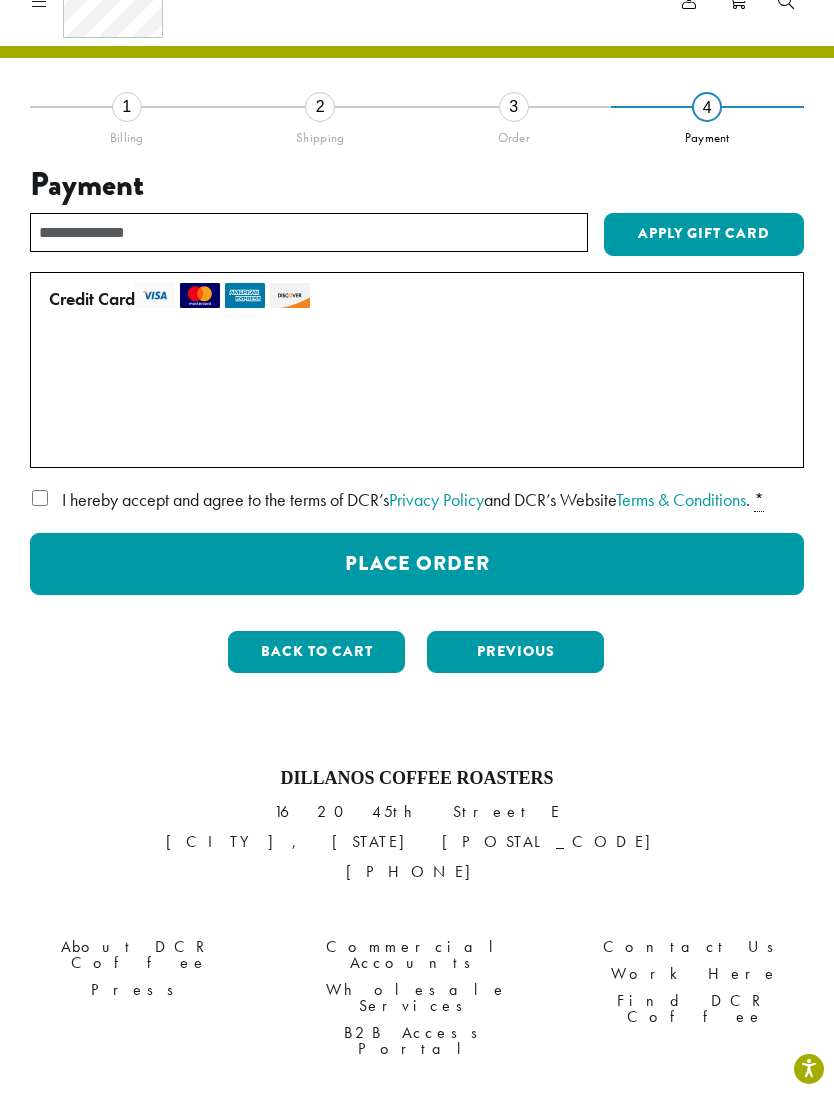 click on "• • • [CARD] (expires [DATE])" at bounding box center (413, 399) 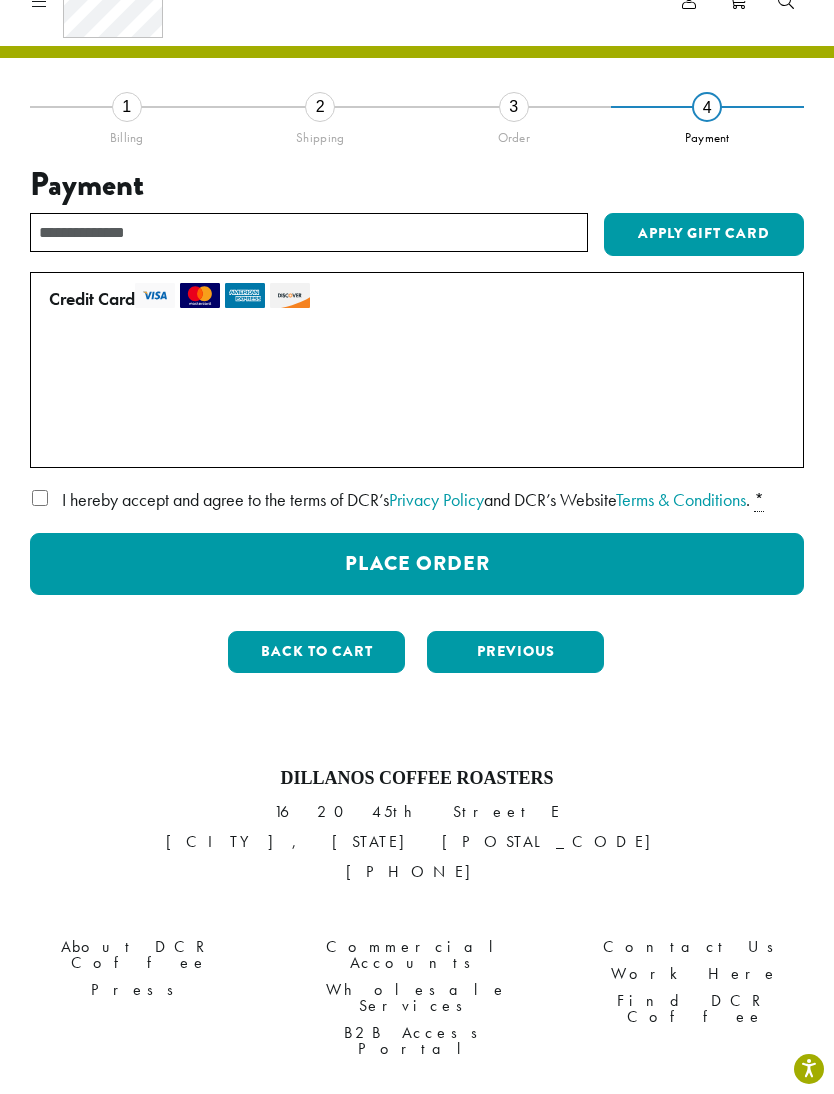 click on "Place Order" at bounding box center (417, 564) 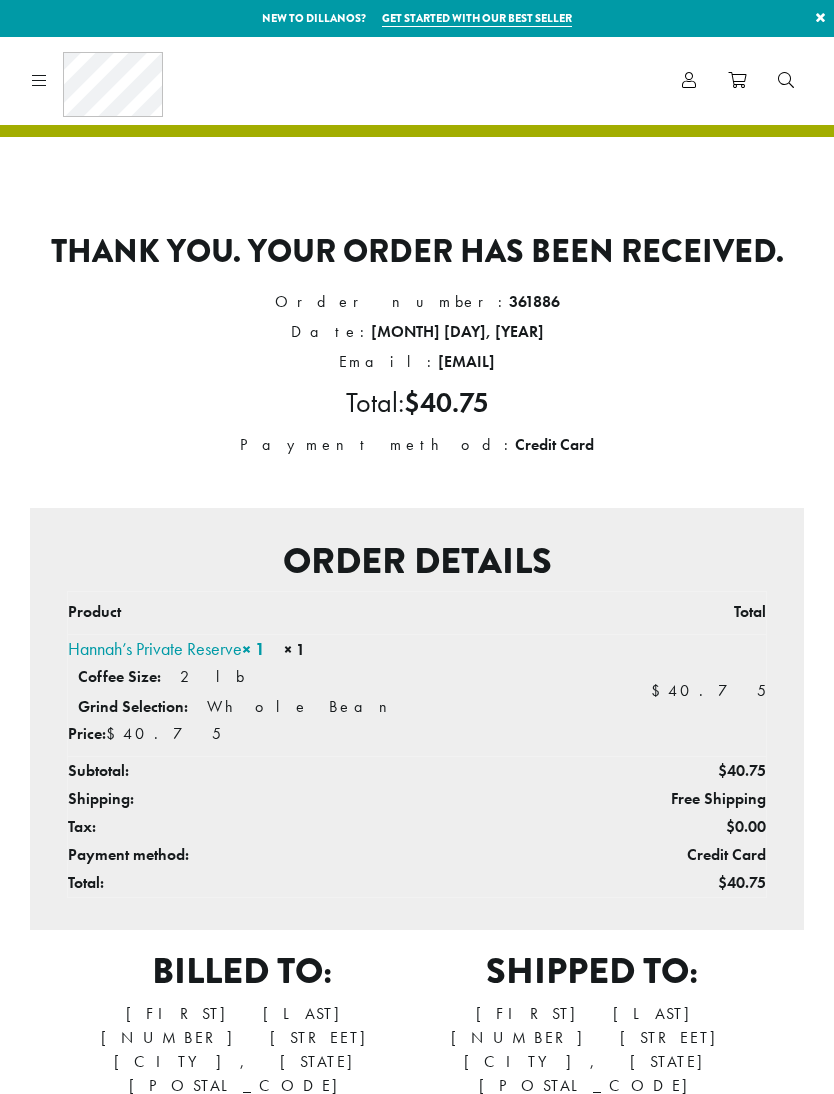 scroll, scrollTop: 0, scrollLeft: 0, axis: both 